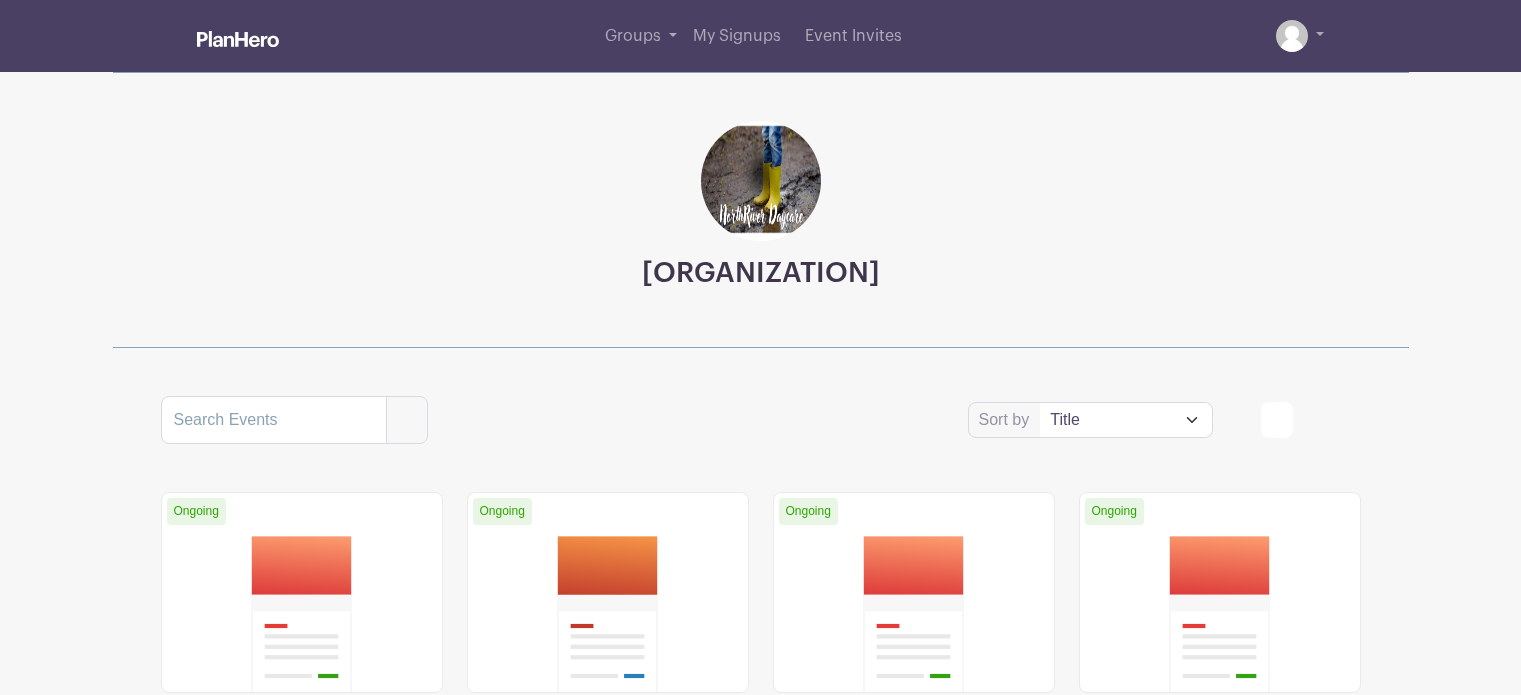 scroll, scrollTop: 0, scrollLeft: 0, axis: both 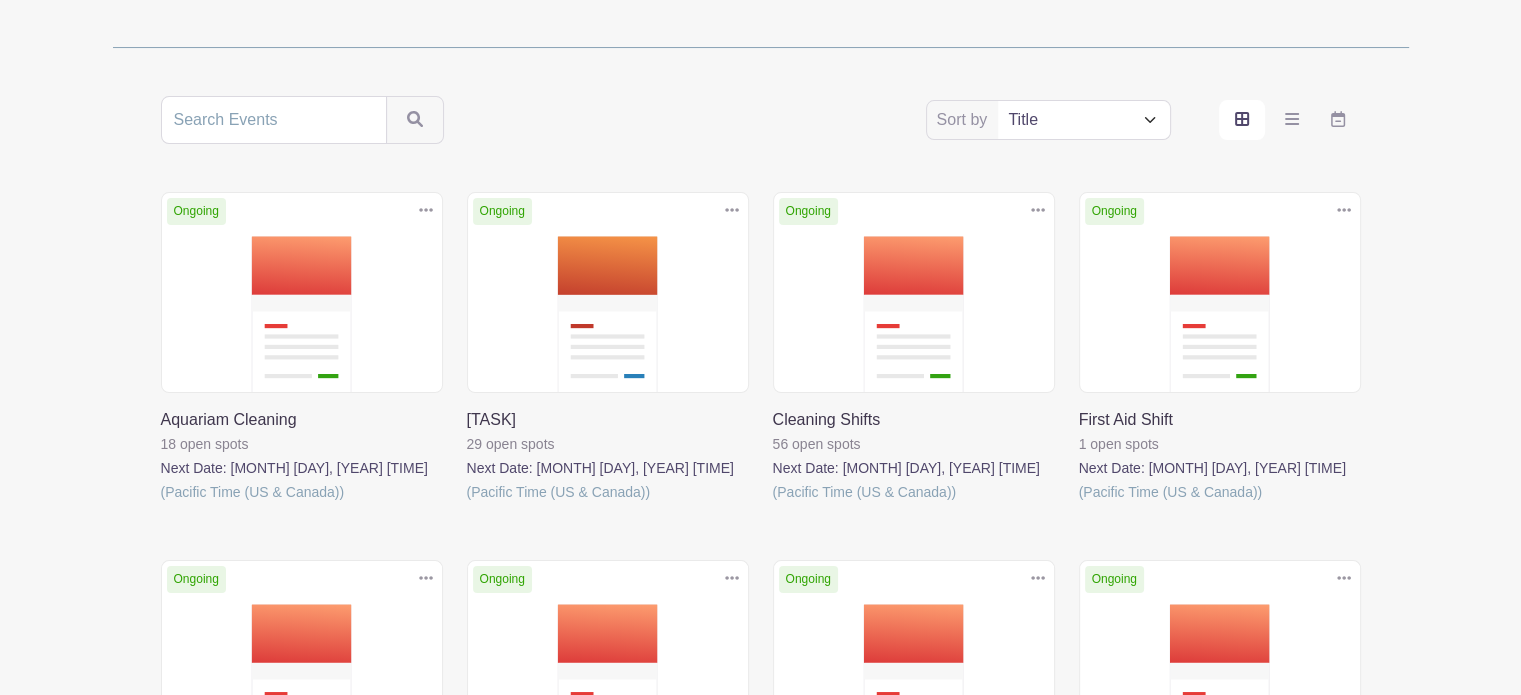 click at bounding box center [467, 504] 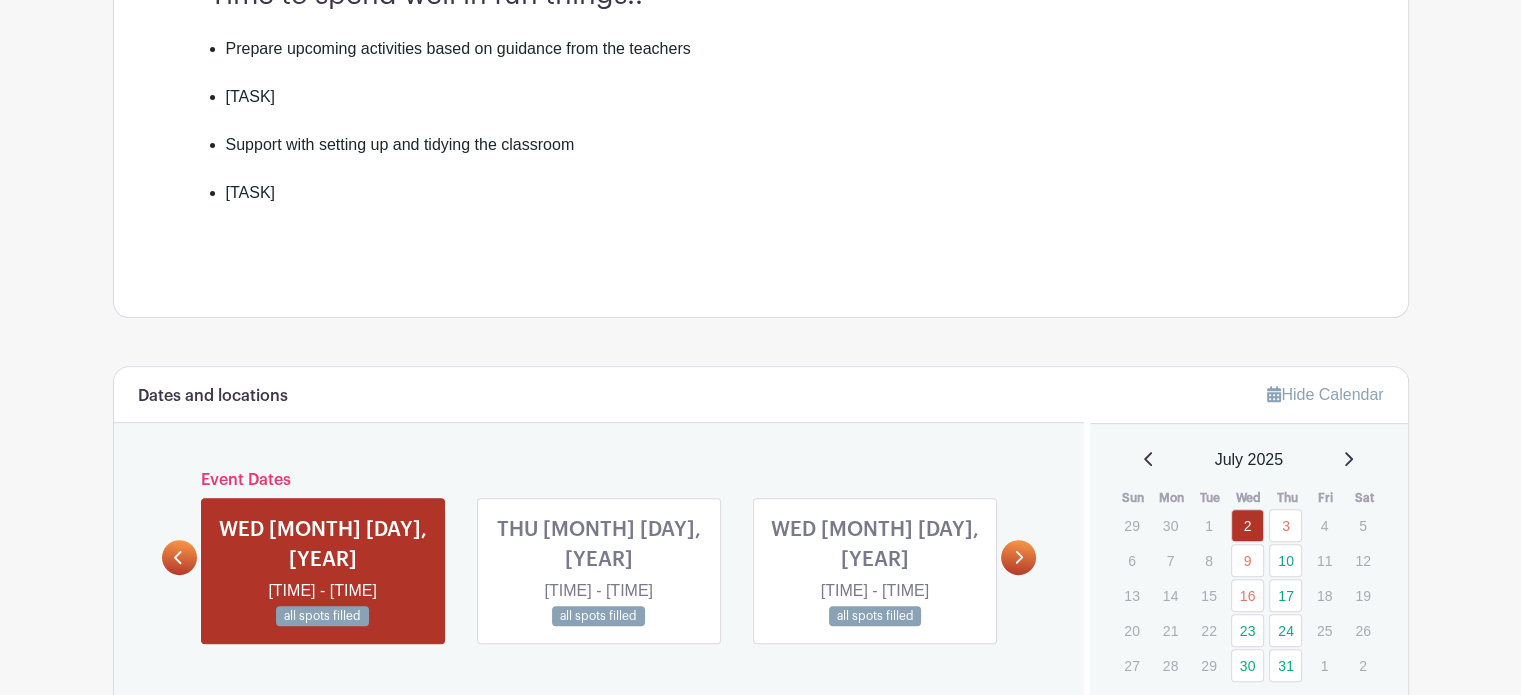 scroll, scrollTop: 800, scrollLeft: 0, axis: vertical 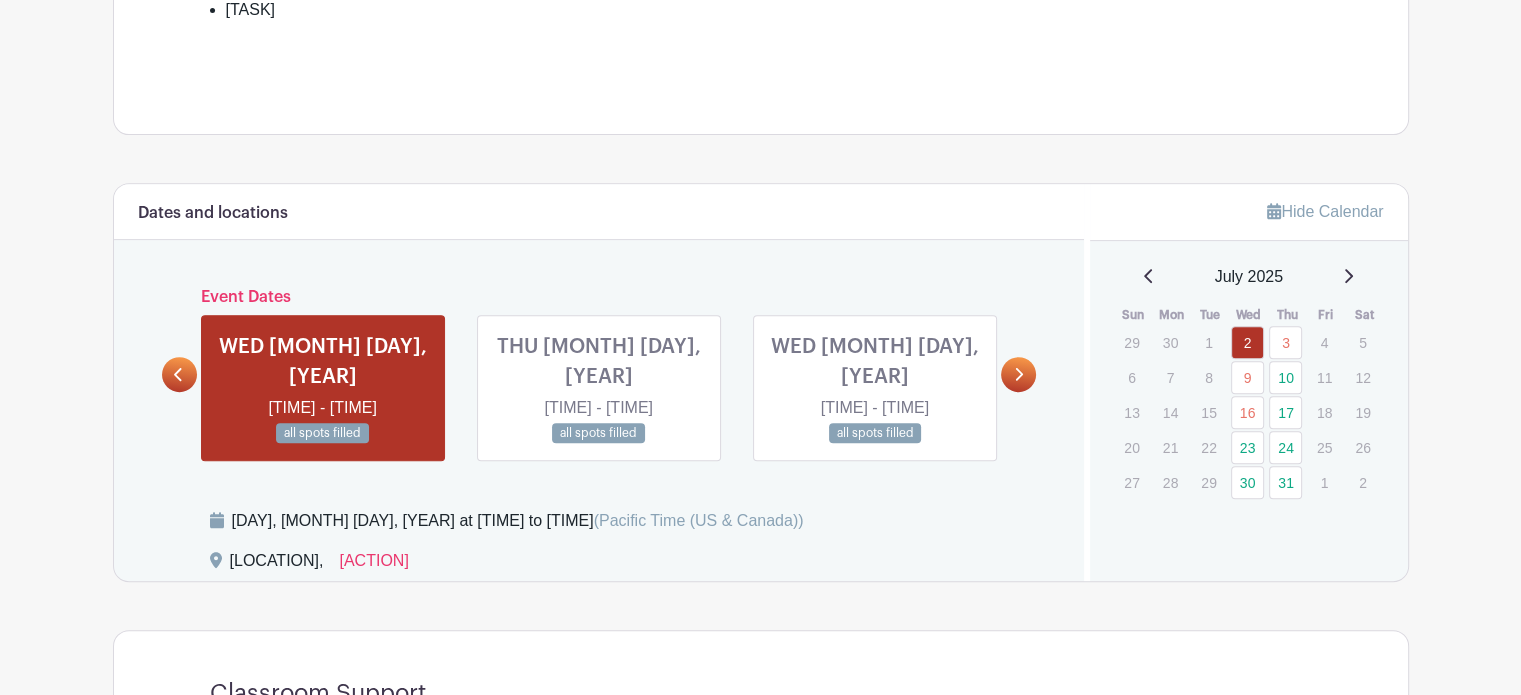 click at bounding box center [1018, 374] 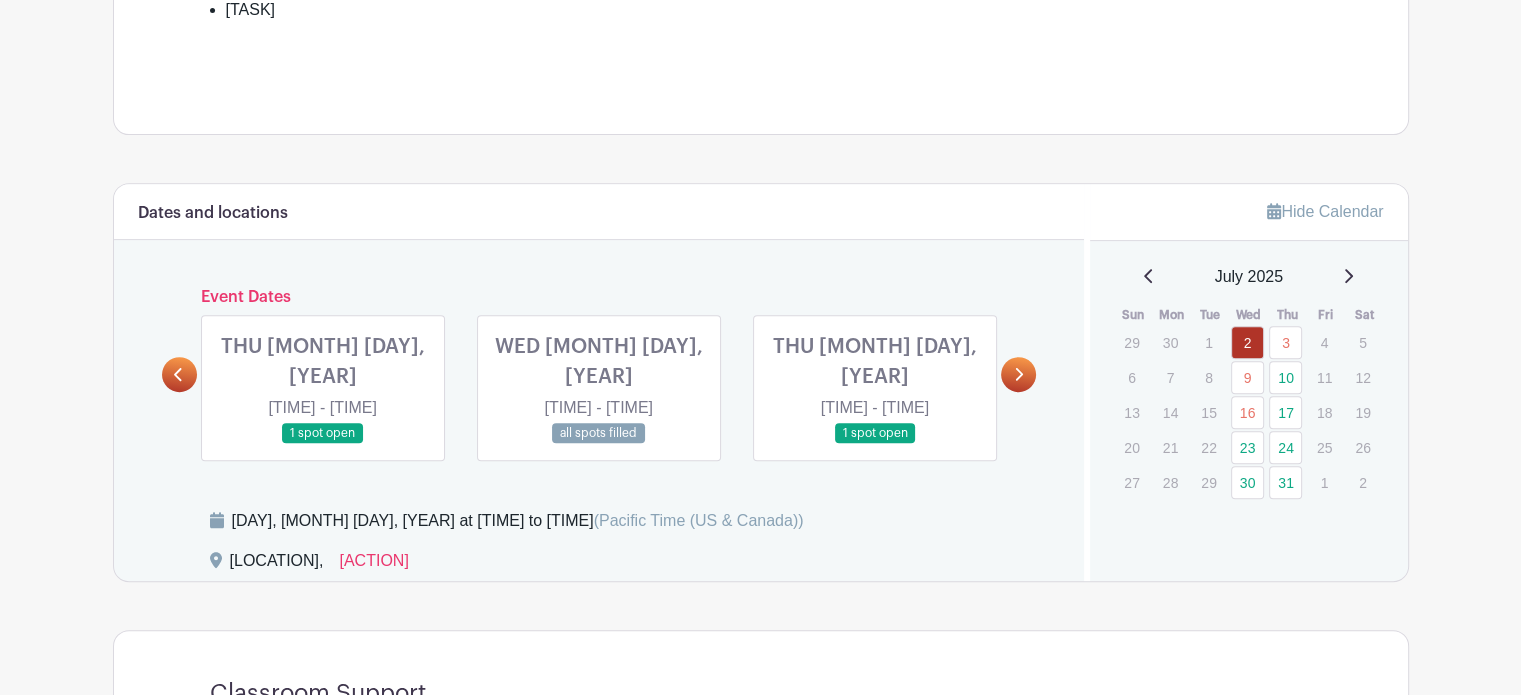 click at bounding box center (323, 444) 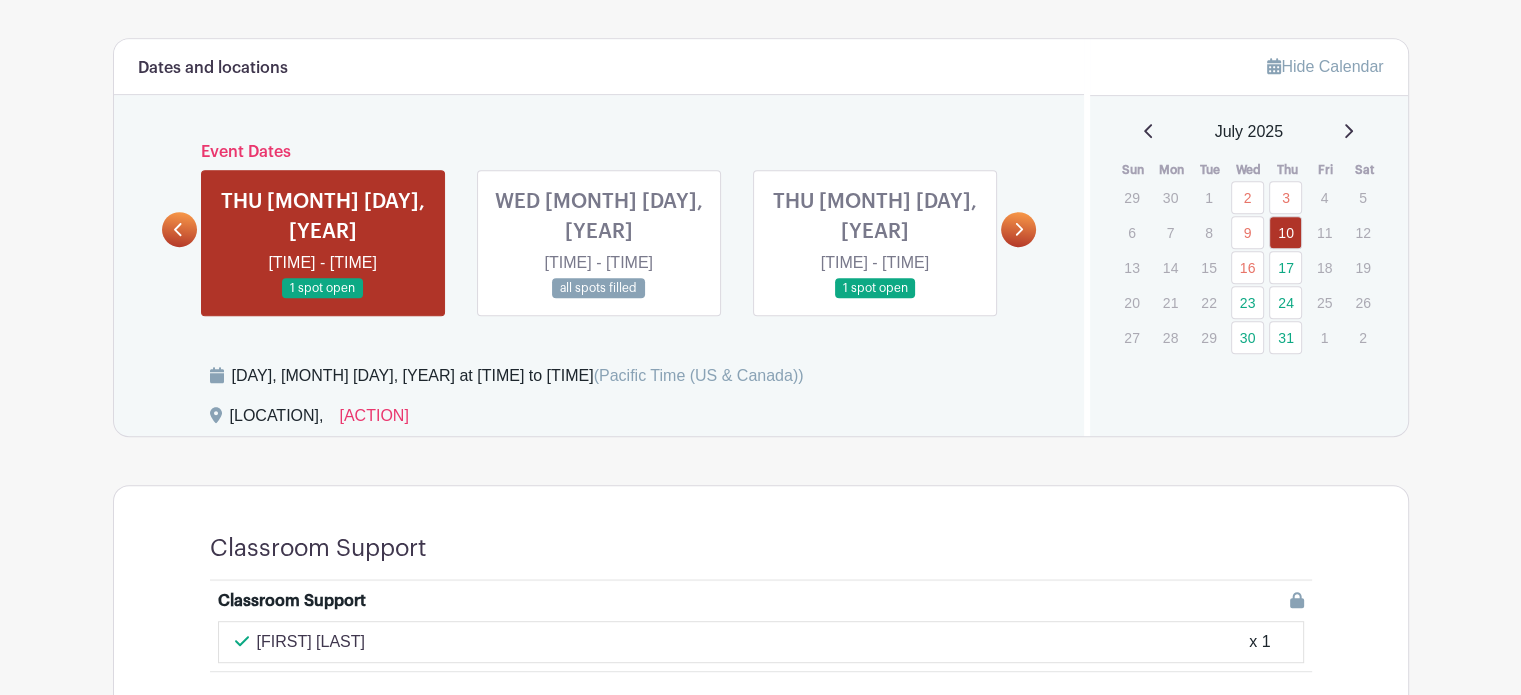scroll, scrollTop: 764, scrollLeft: 0, axis: vertical 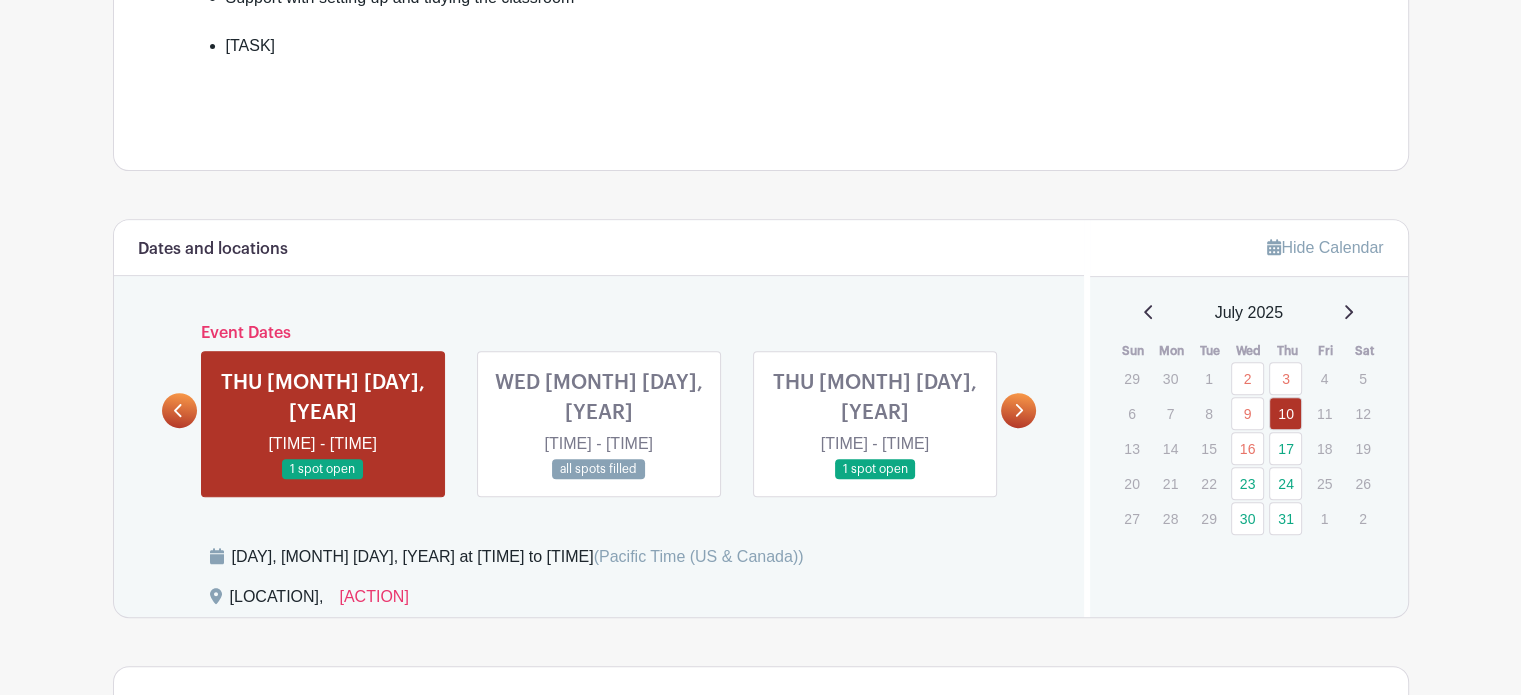 click at bounding box center (323, 480) 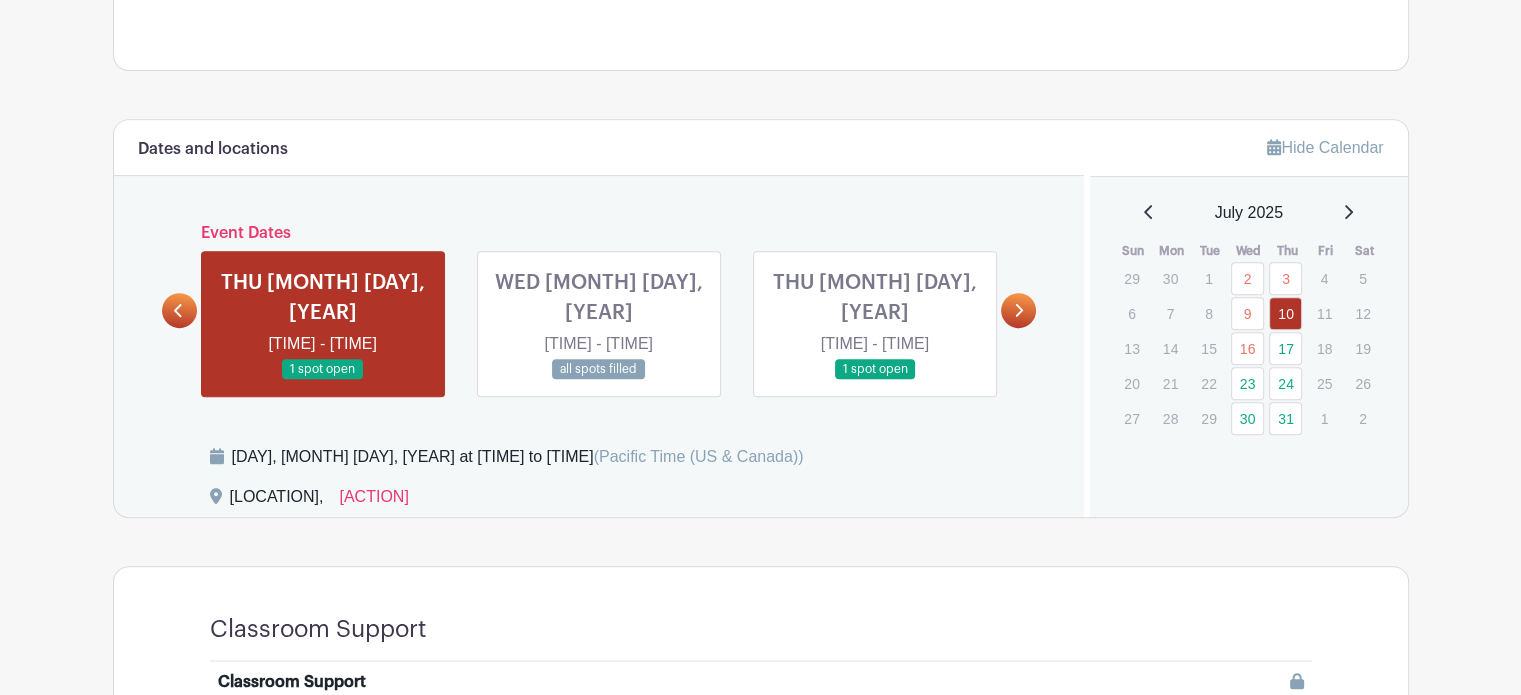 scroll, scrollTop: 864, scrollLeft: 0, axis: vertical 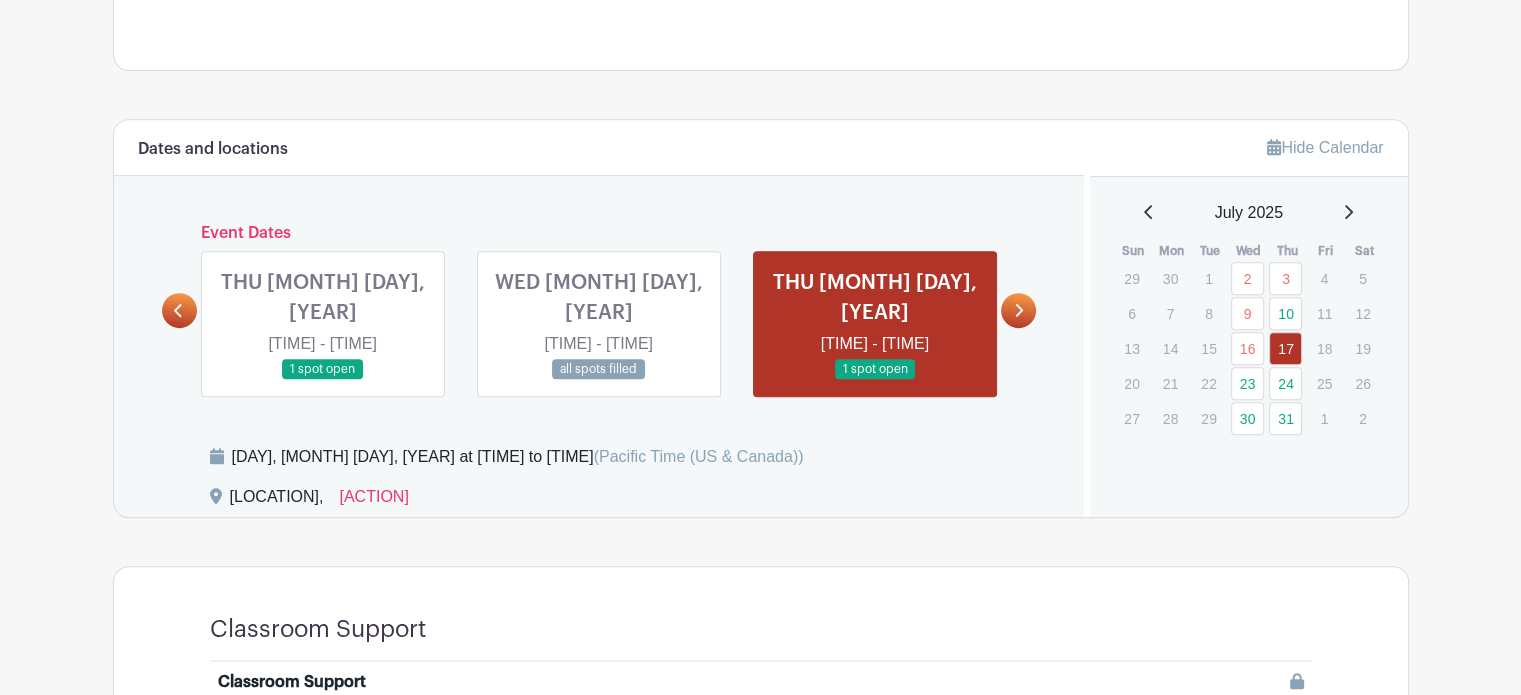 click at bounding box center [323, 380] 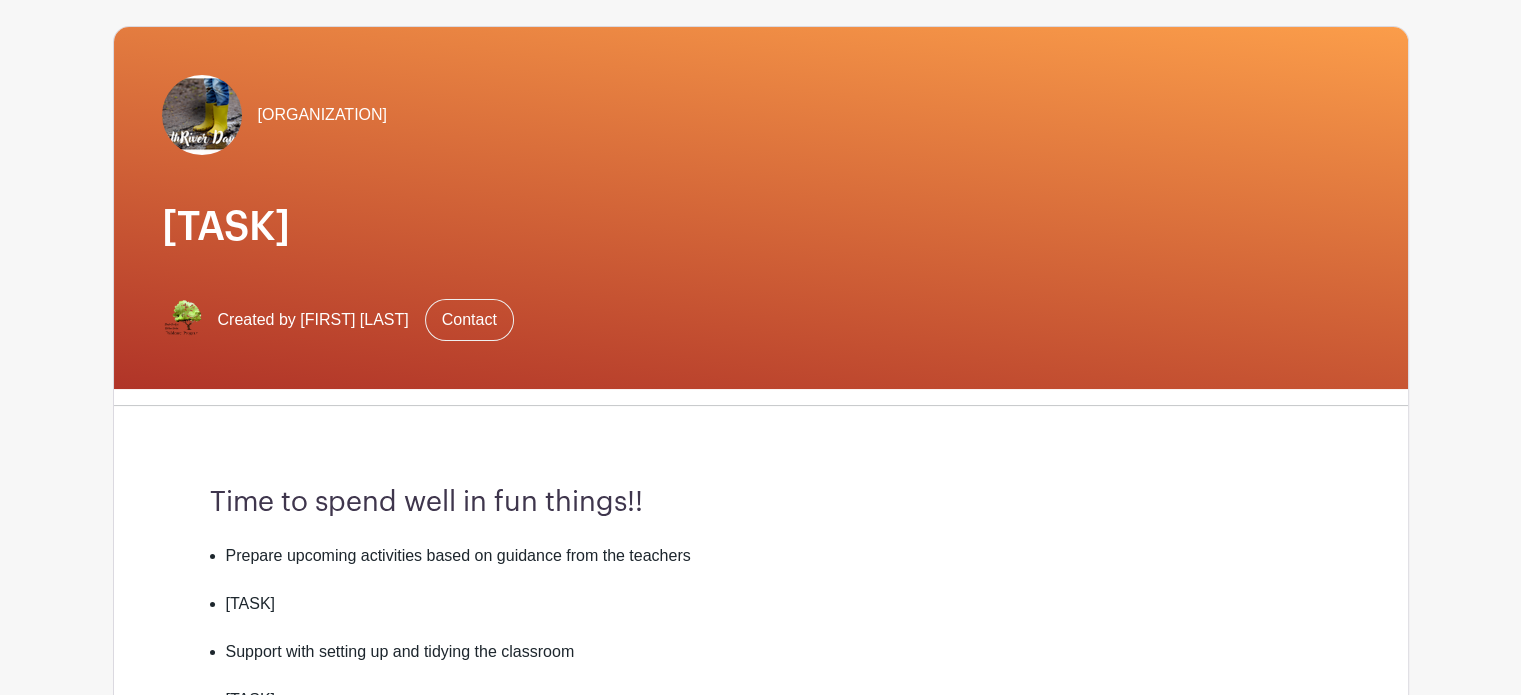 scroll, scrollTop: 0, scrollLeft: 0, axis: both 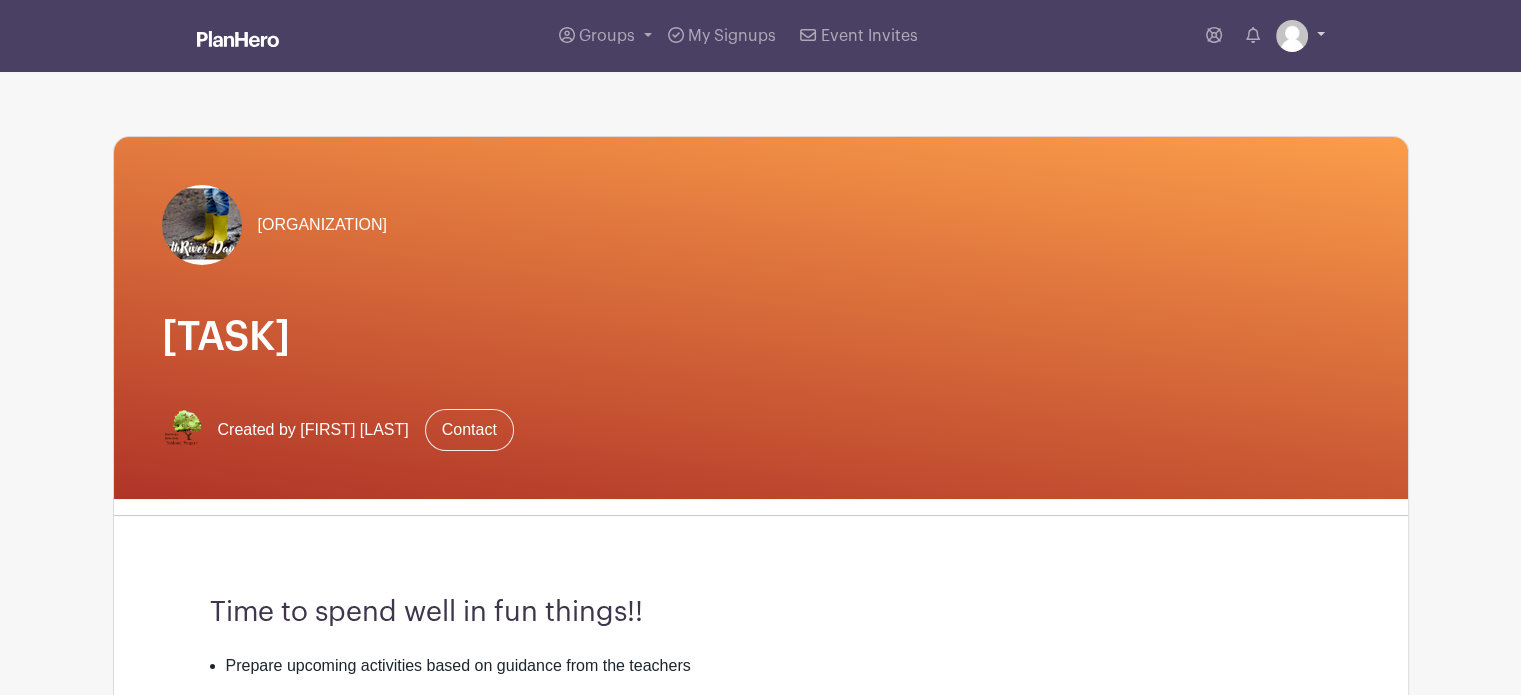 click at bounding box center (1292, 36) 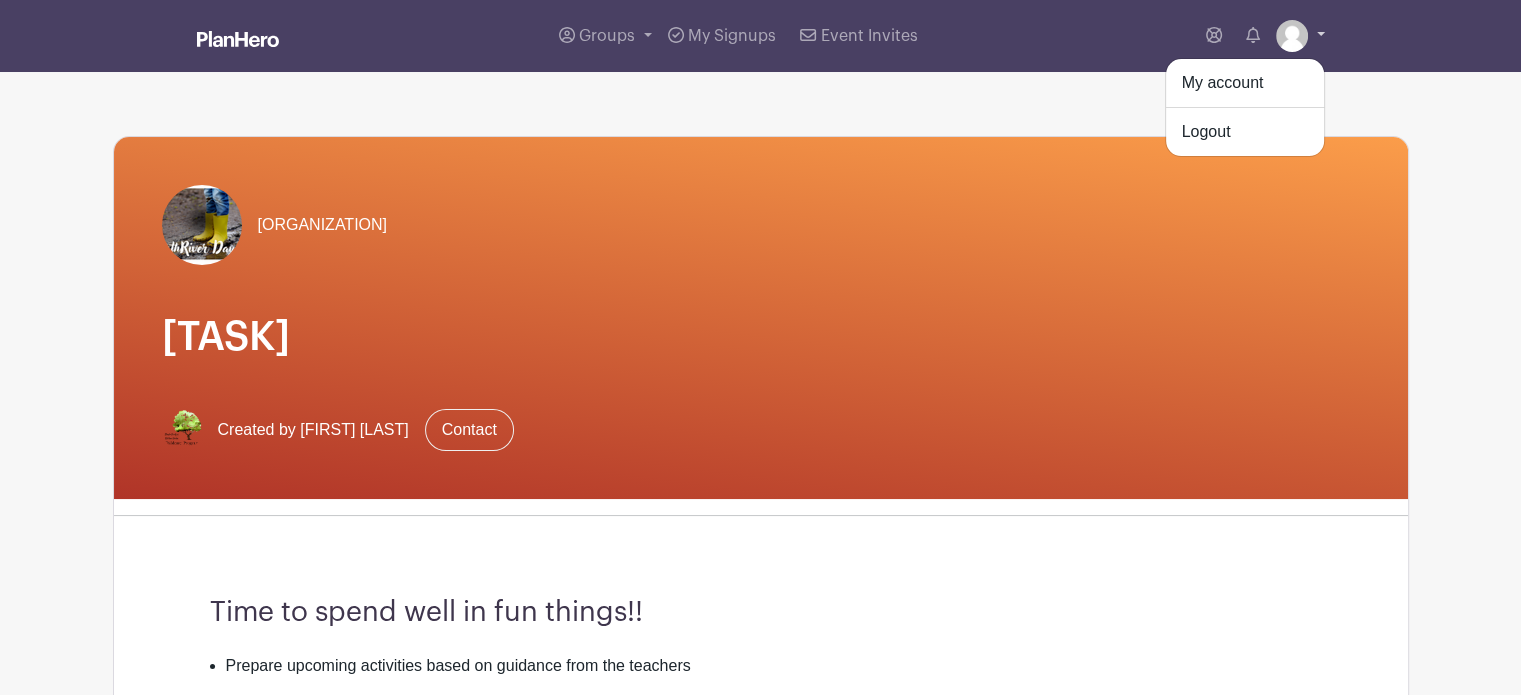 click at bounding box center (1292, 36) 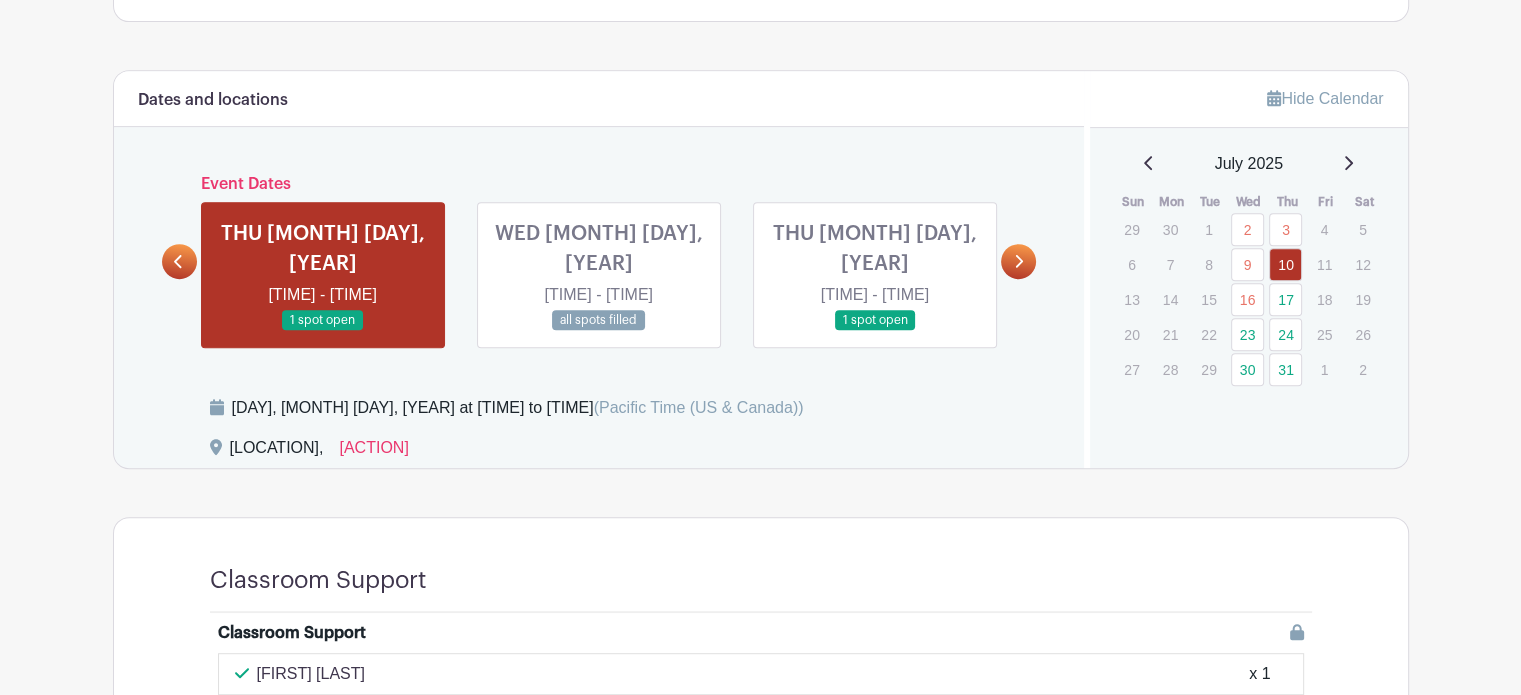 scroll, scrollTop: 1064, scrollLeft: 0, axis: vertical 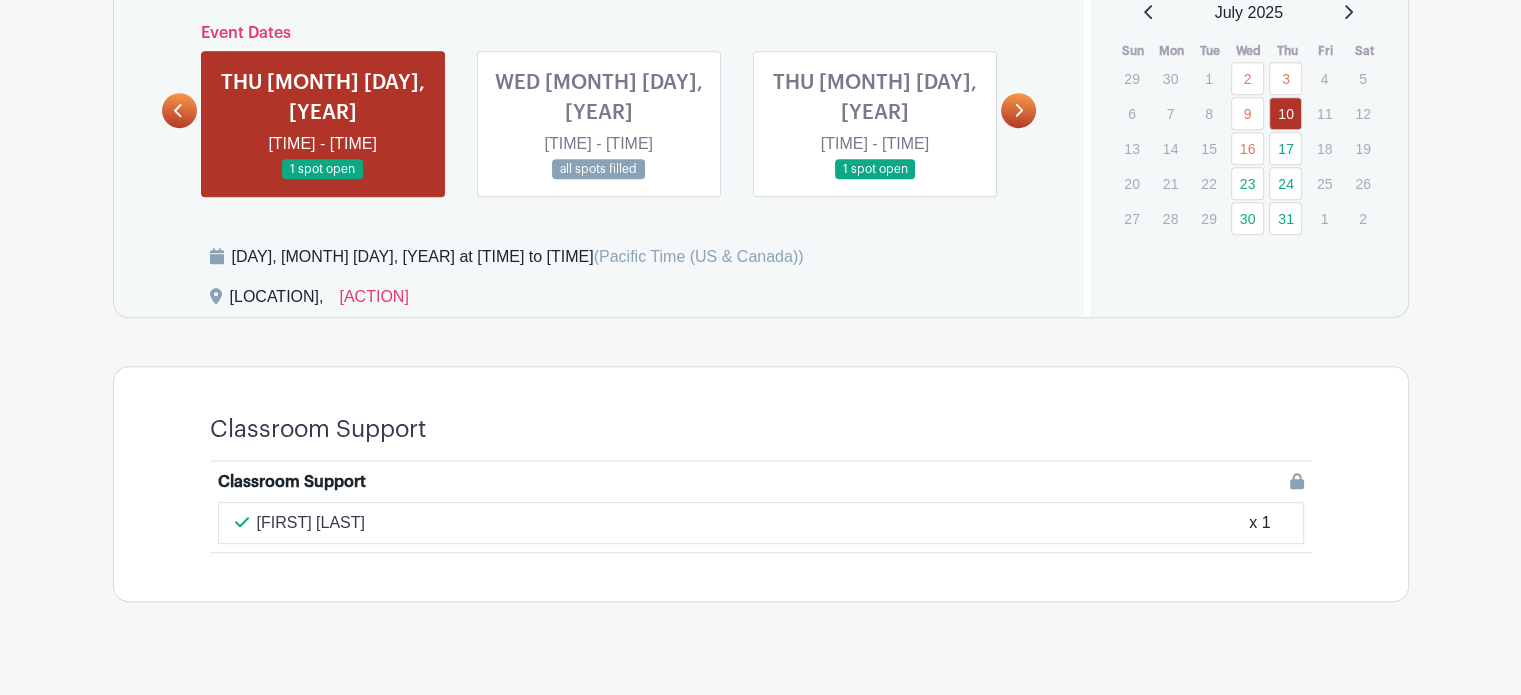click at bounding box center (323, 180) 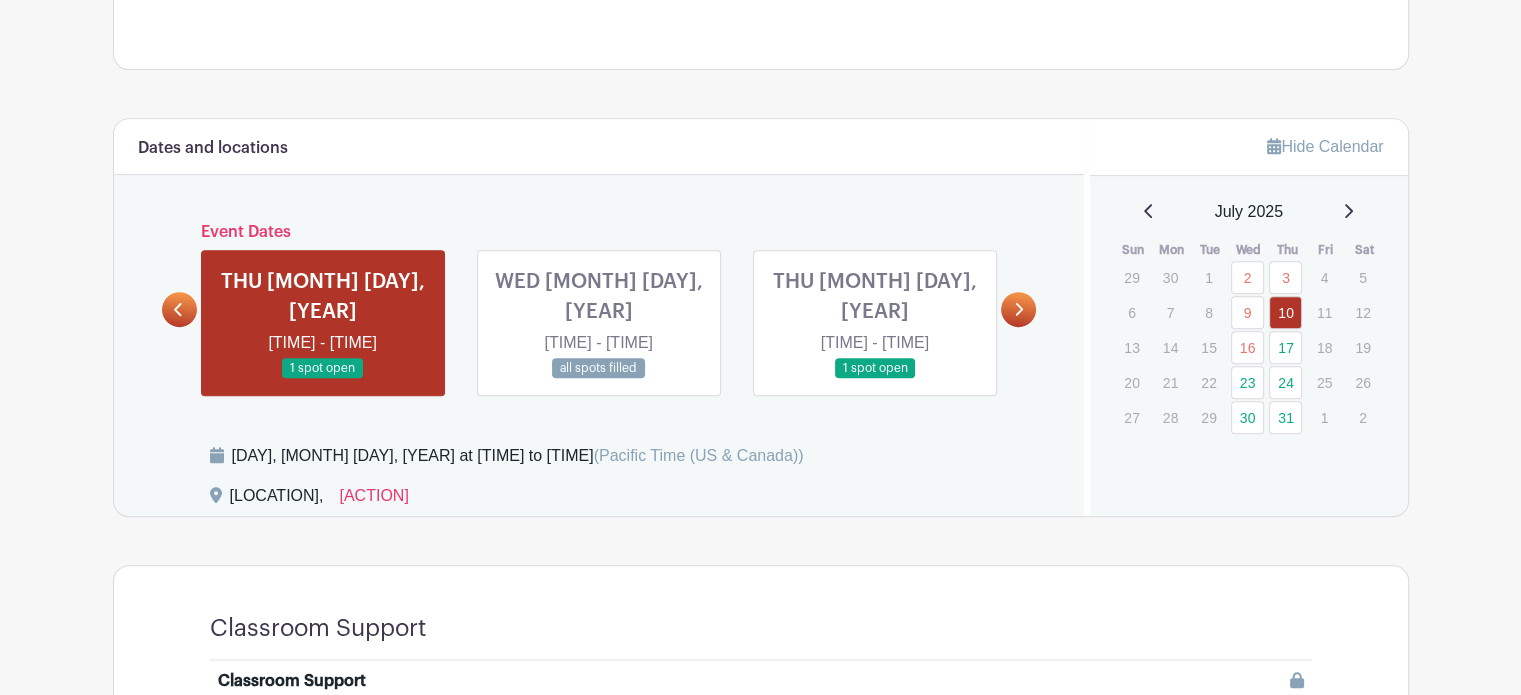scroll, scrollTop: 864, scrollLeft: 0, axis: vertical 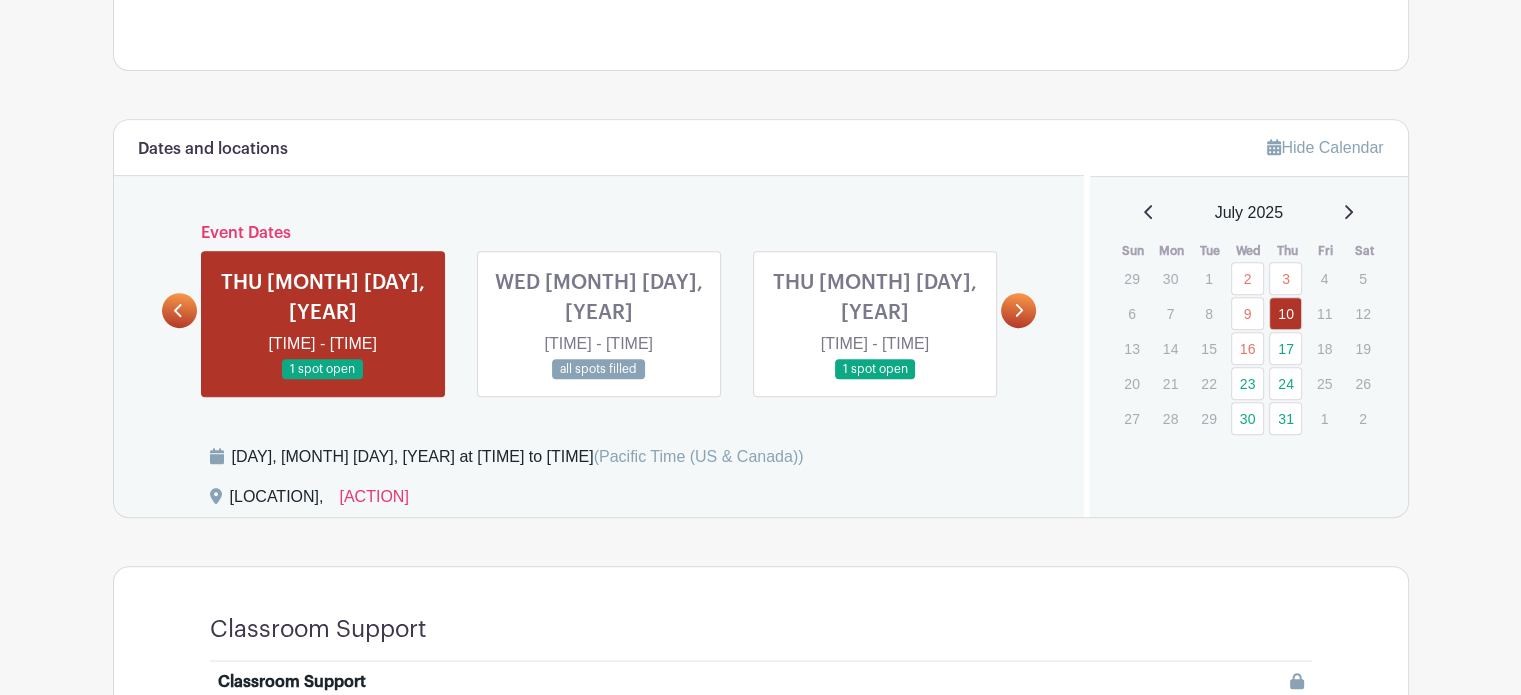 click at bounding box center [875, 380] 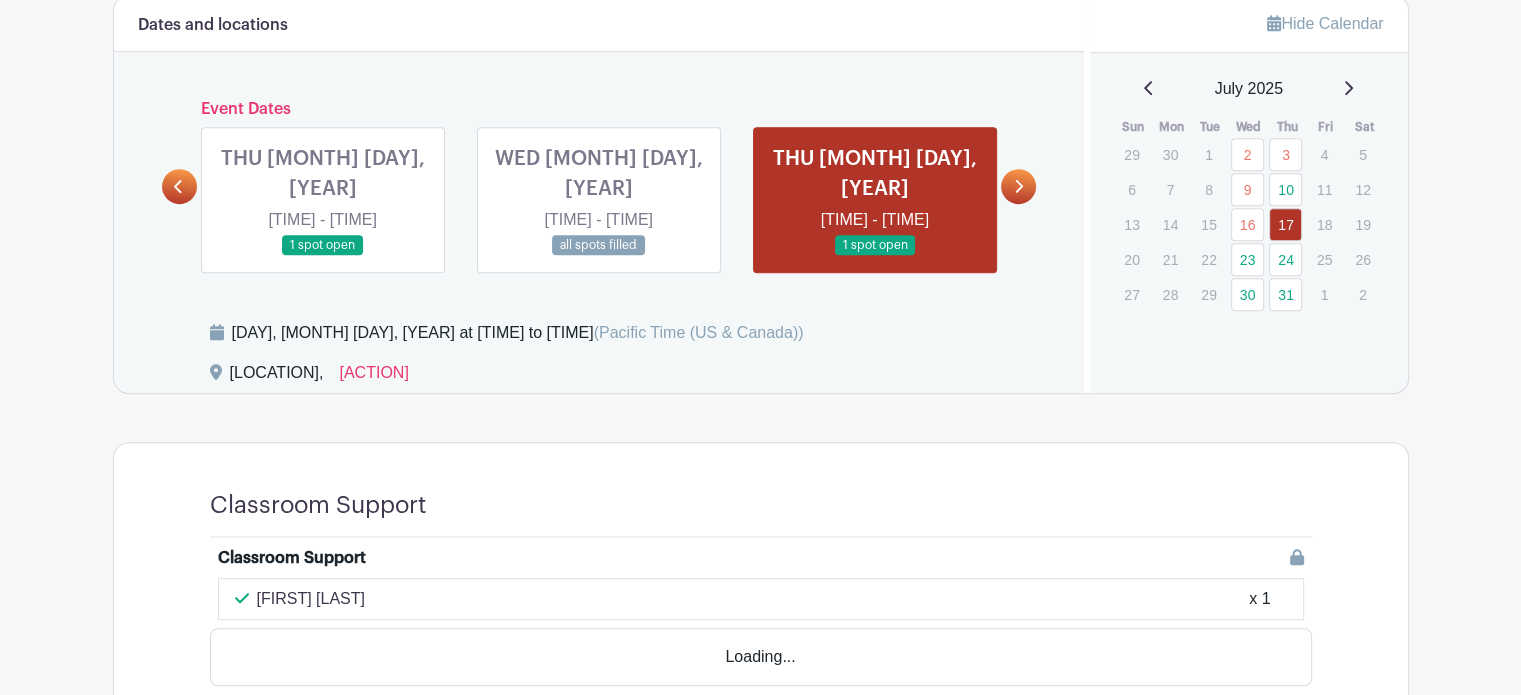 scroll, scrollTop: 1064, scrollLeft: 0, axis: vertical 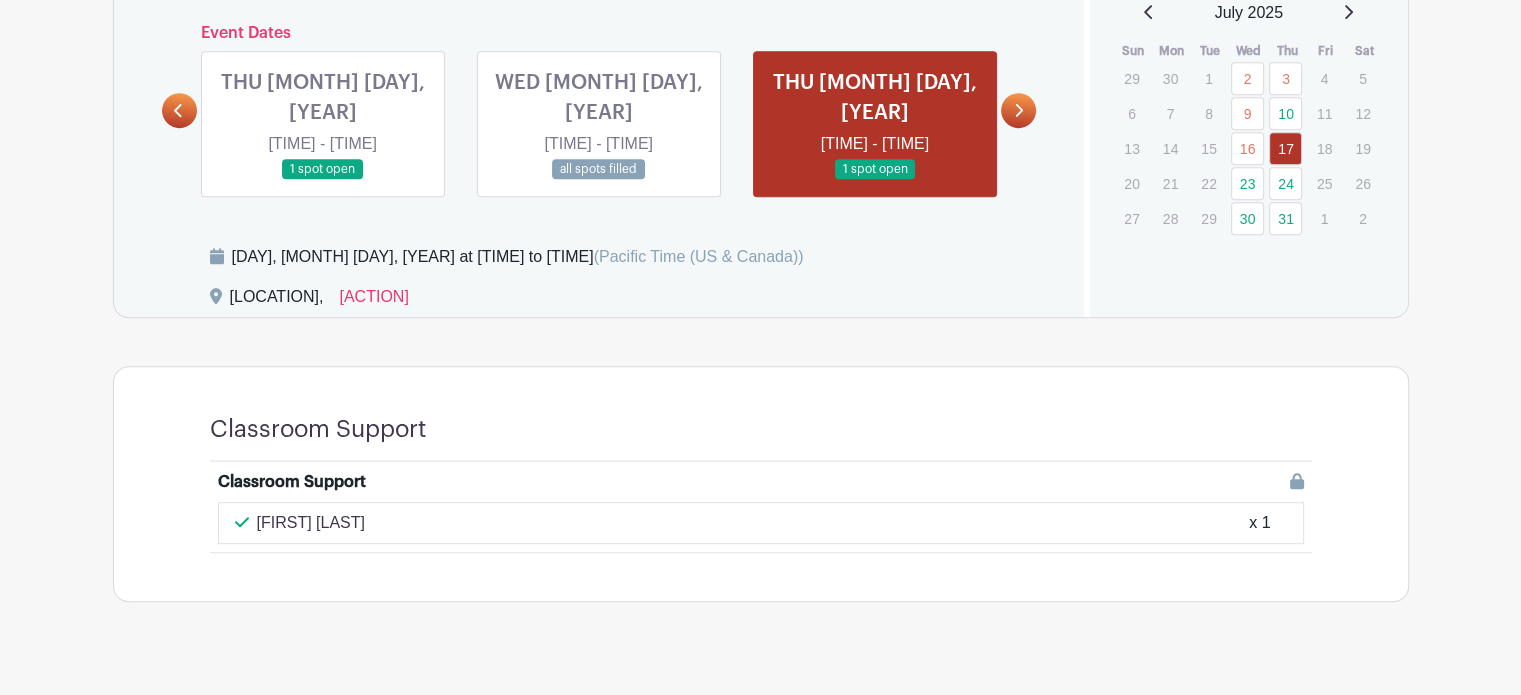 click on "Olivia Miranda
x 1" at bounding box center [761, 523] 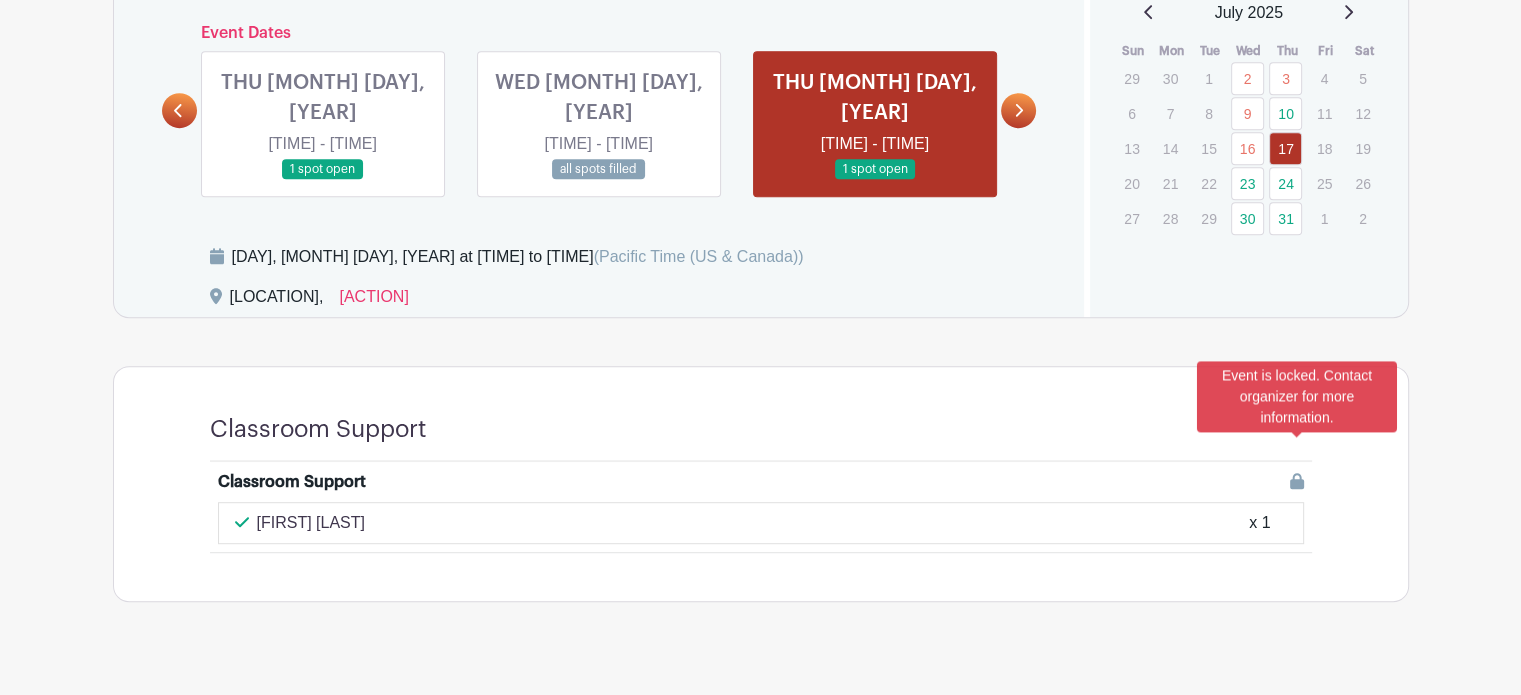 drag, startPoint x: 1005, startPoint y: 443, endPoint x: 992, endPoint y: 428, distance: 19.849434 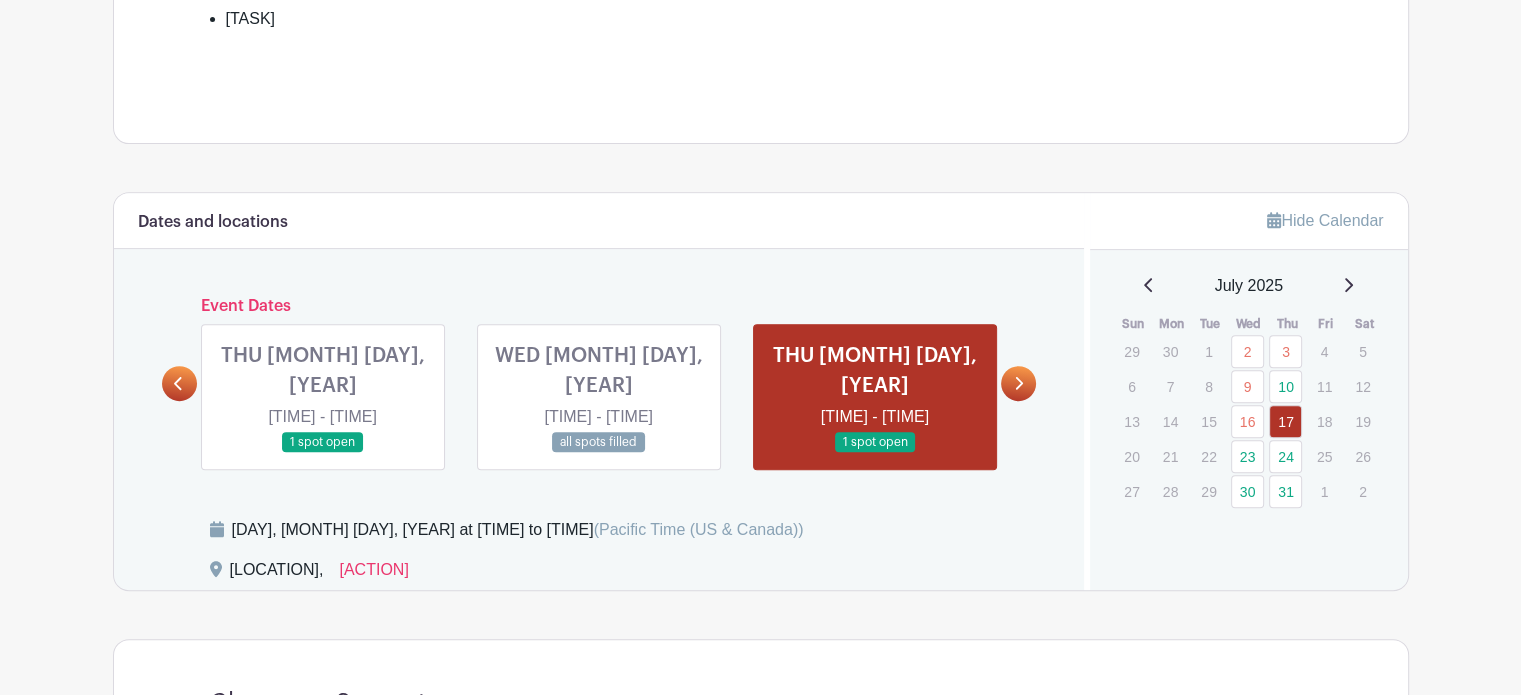 scroll, scrollTop: 764, scrollLeft: 0, axis: vertical 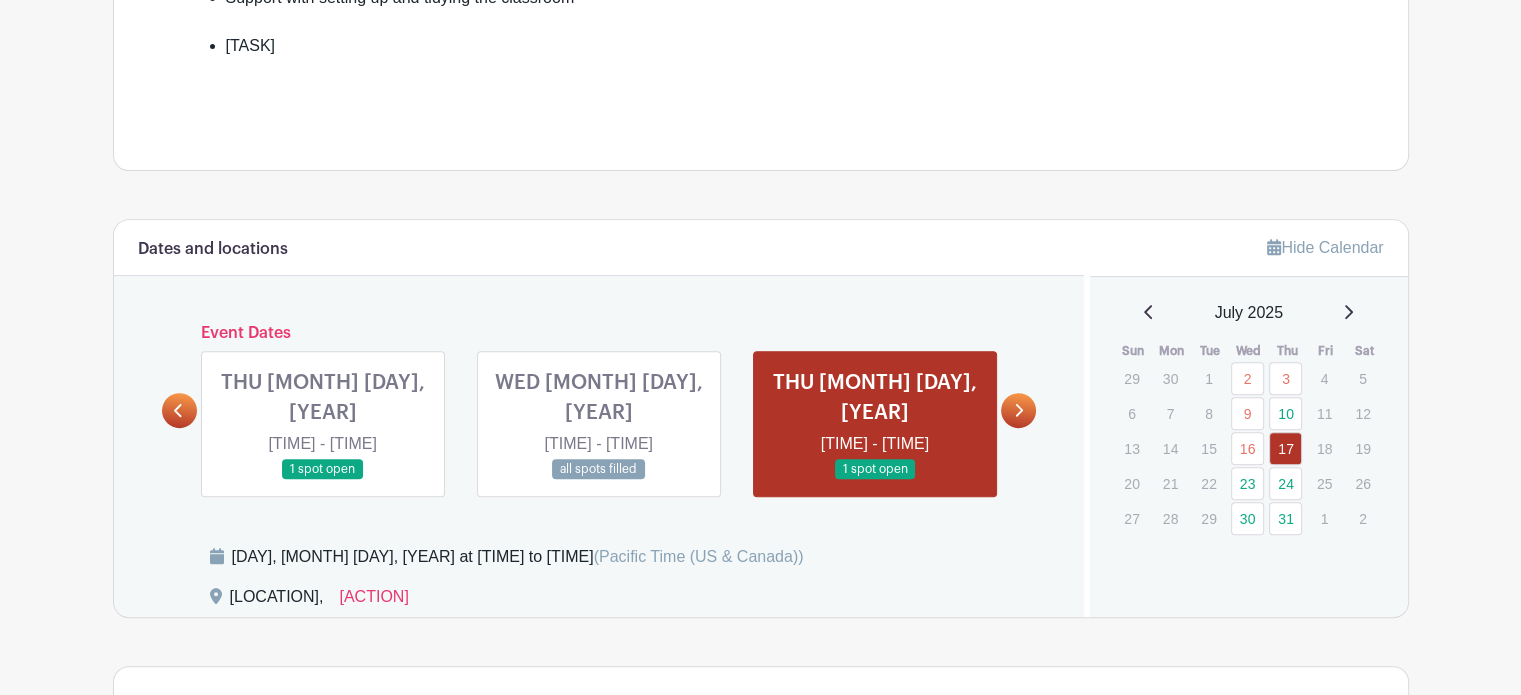 click at bounding box center (875, 480) 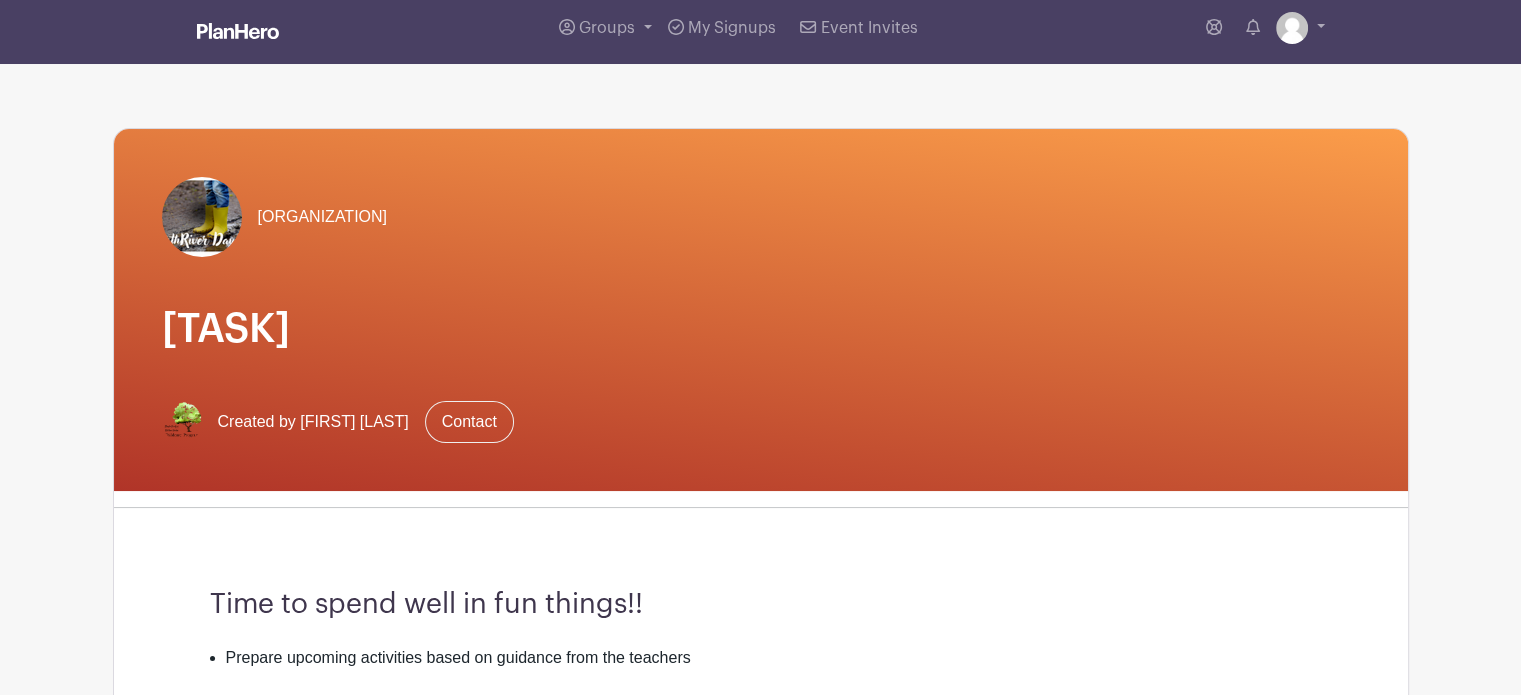 scroll, scrollTop: 0, scrollLeft: 0, axis: both 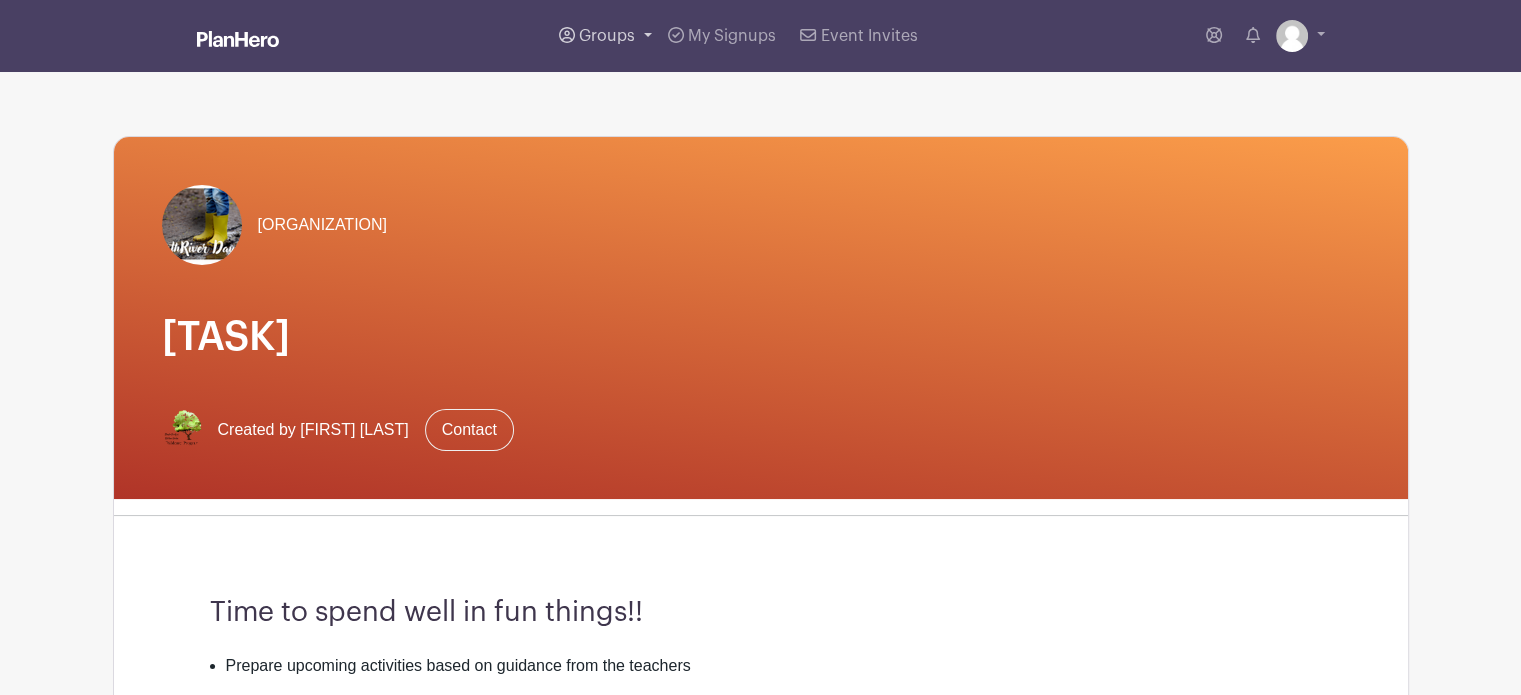 click on "Groups" at bounding box center (607, 36) 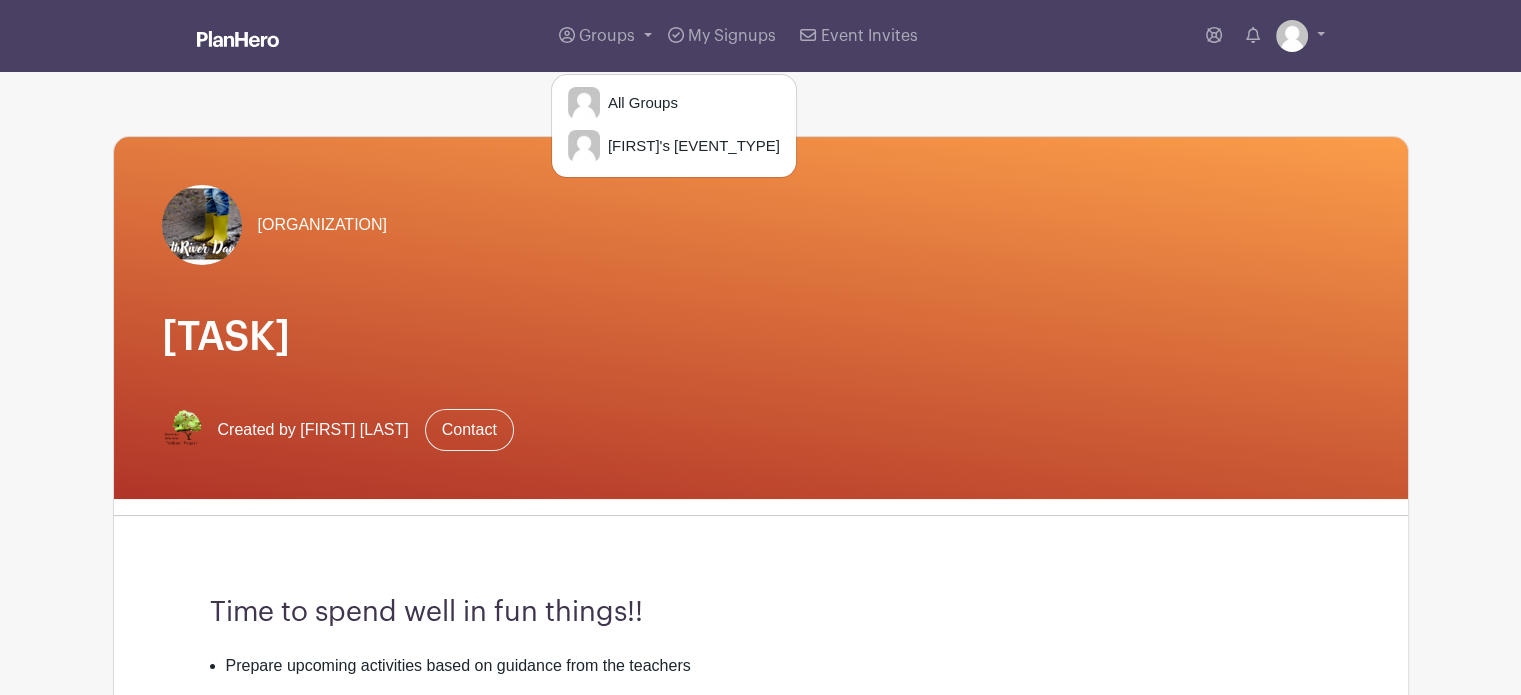 click on "North River 3-5 Daycare
Classroom support
Created by Pamela Wallberg
Contact
Time to spend well in fun things!!
Prepare upcoming activities based on guidance from the teachers
Help teachers with the planned activity for the day
Support with setting up and tidying the classroom
Complete maintenance or special tasks as assigned by the teaching team
Dates and locations
Event Dates" at bounding box center (761, 897) 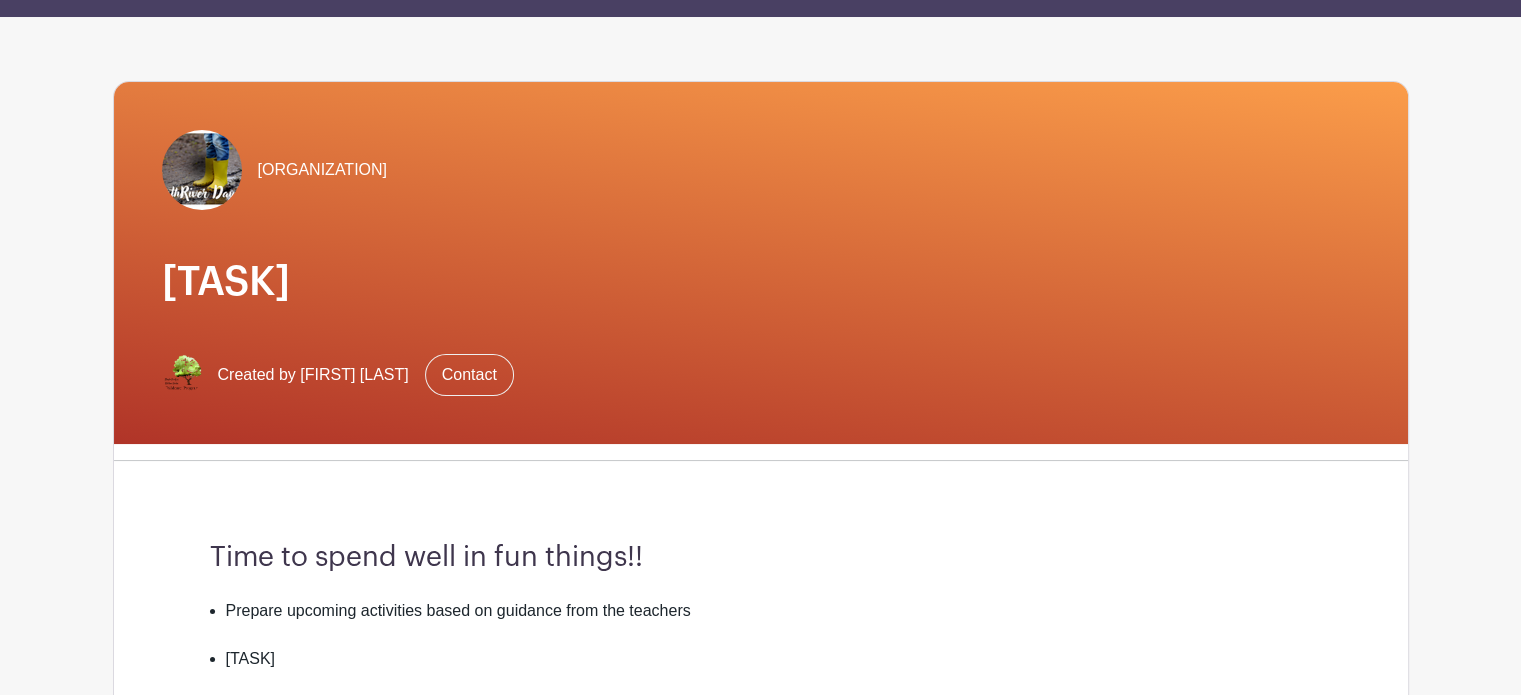 scroll, scrollTop: 0, scrollLeft: 0, axis: both 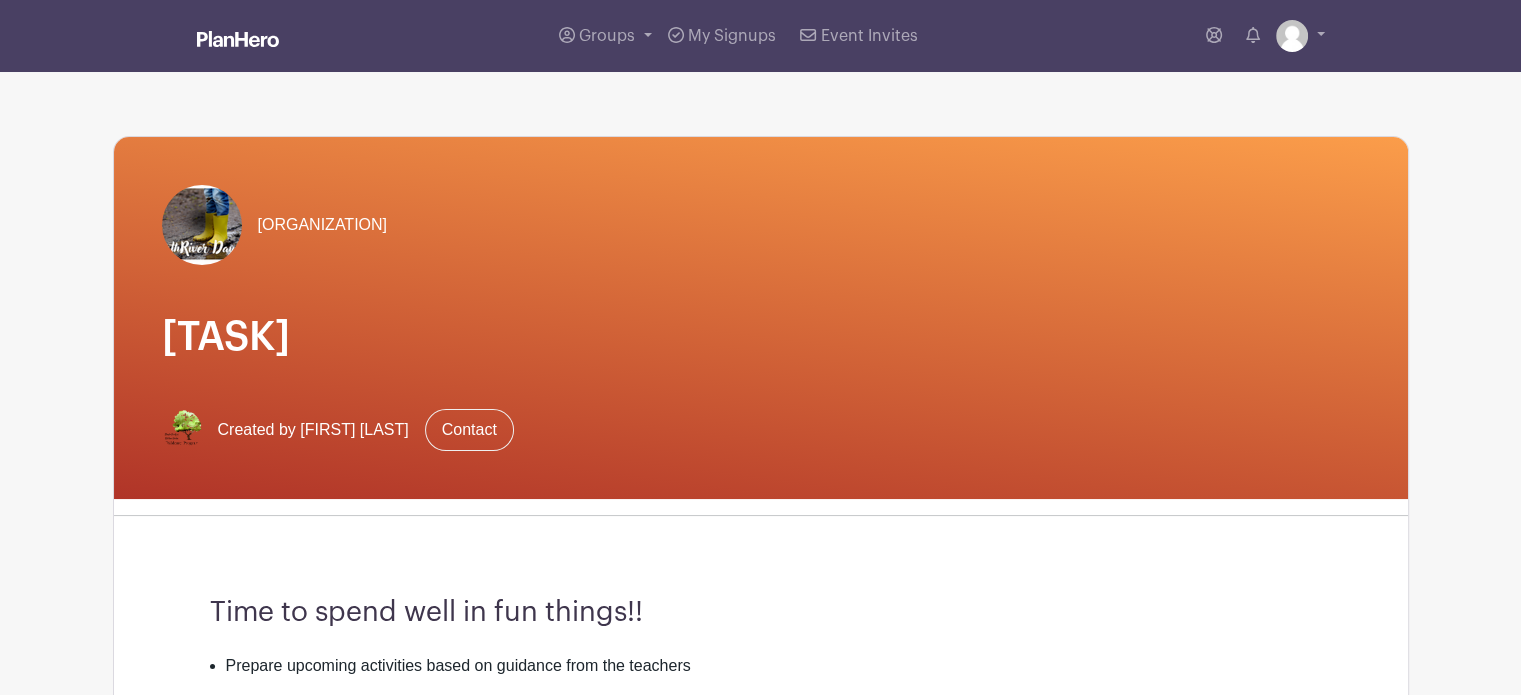 click at bounding box center (238, 39) 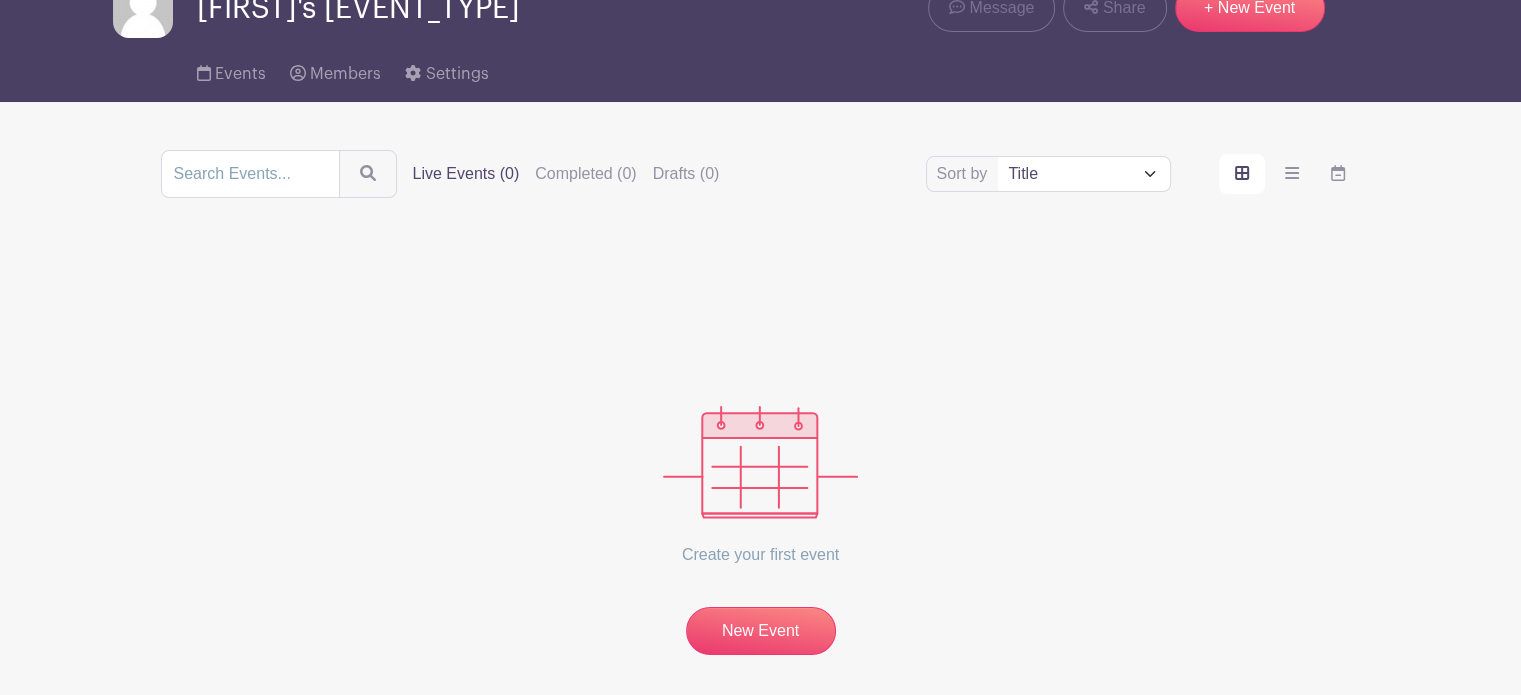 scroll, scrollTop: 0, scrollLeft: 0, axis: both 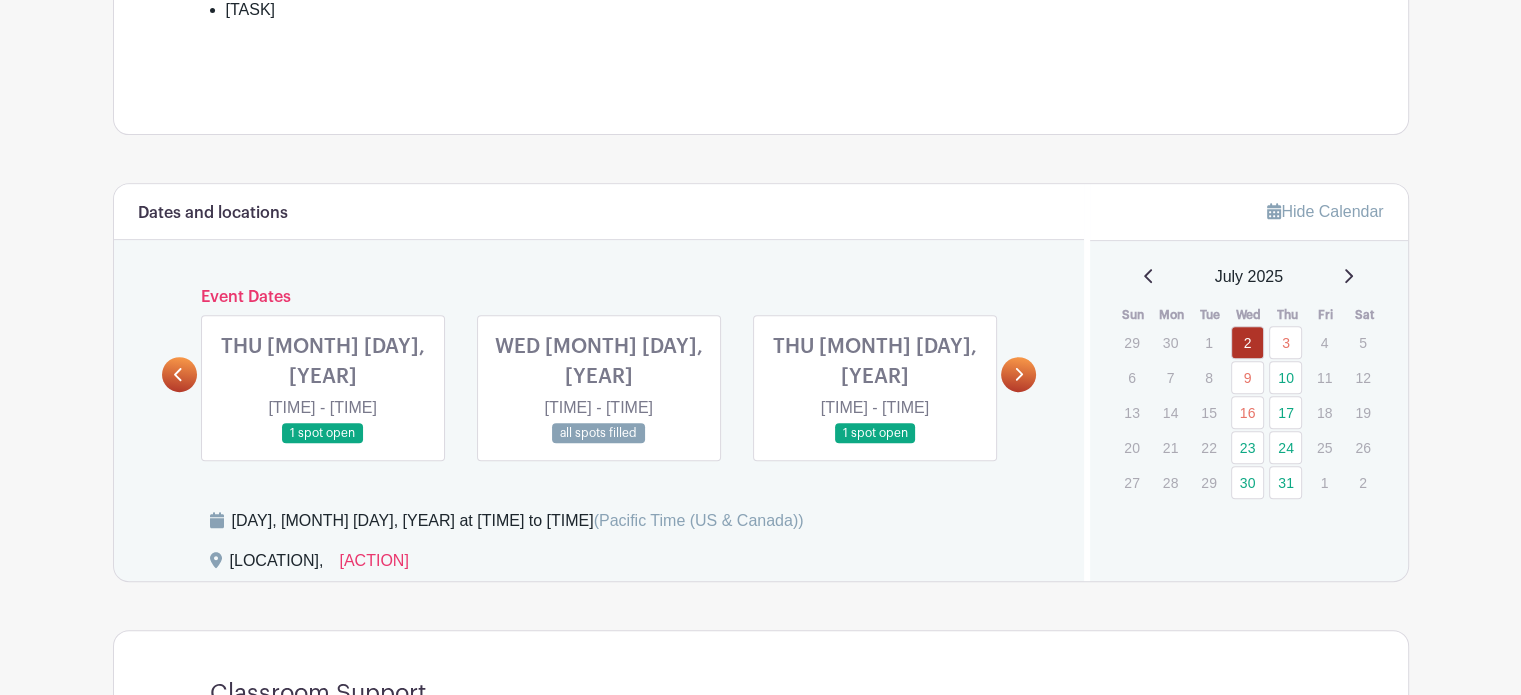 click at bounding box center (875, 444) 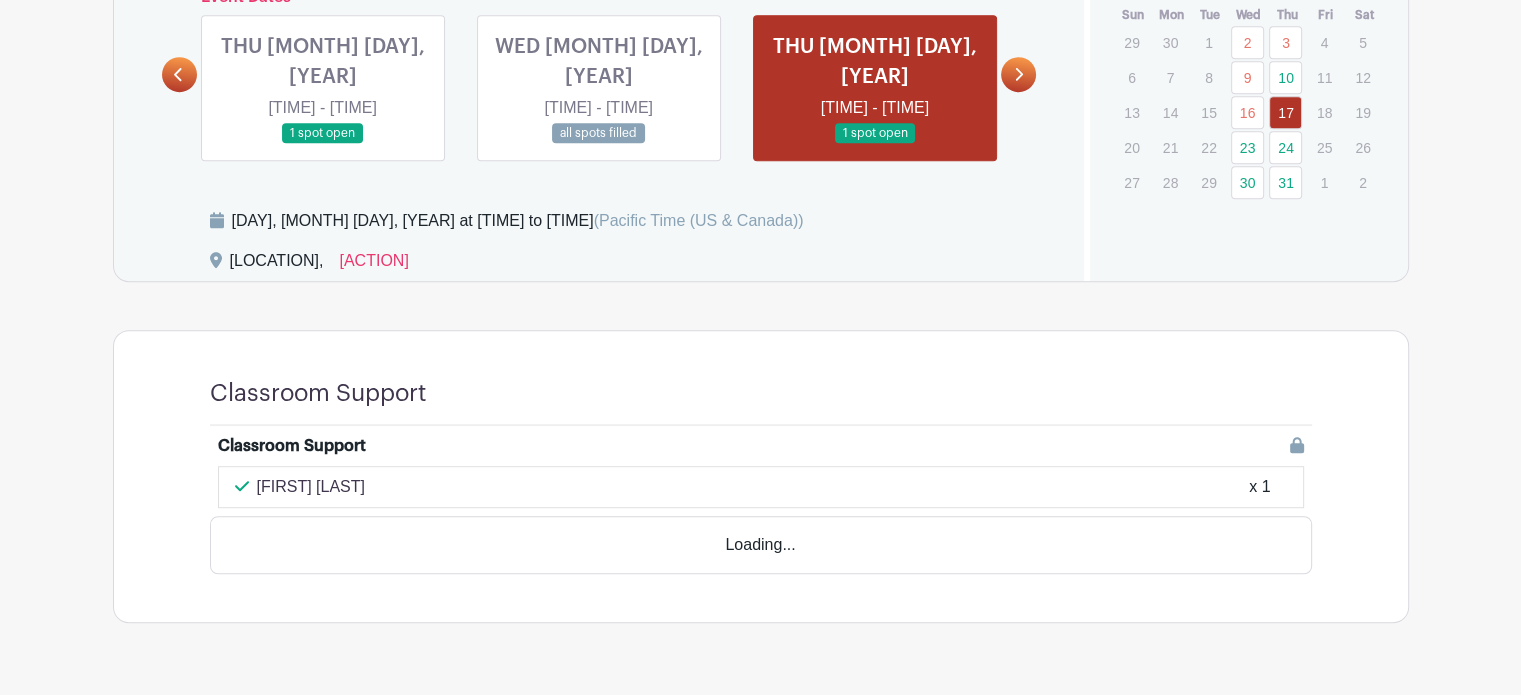 scroll, scrollTop: 1064, scrollLeft: 0, axis: vertical 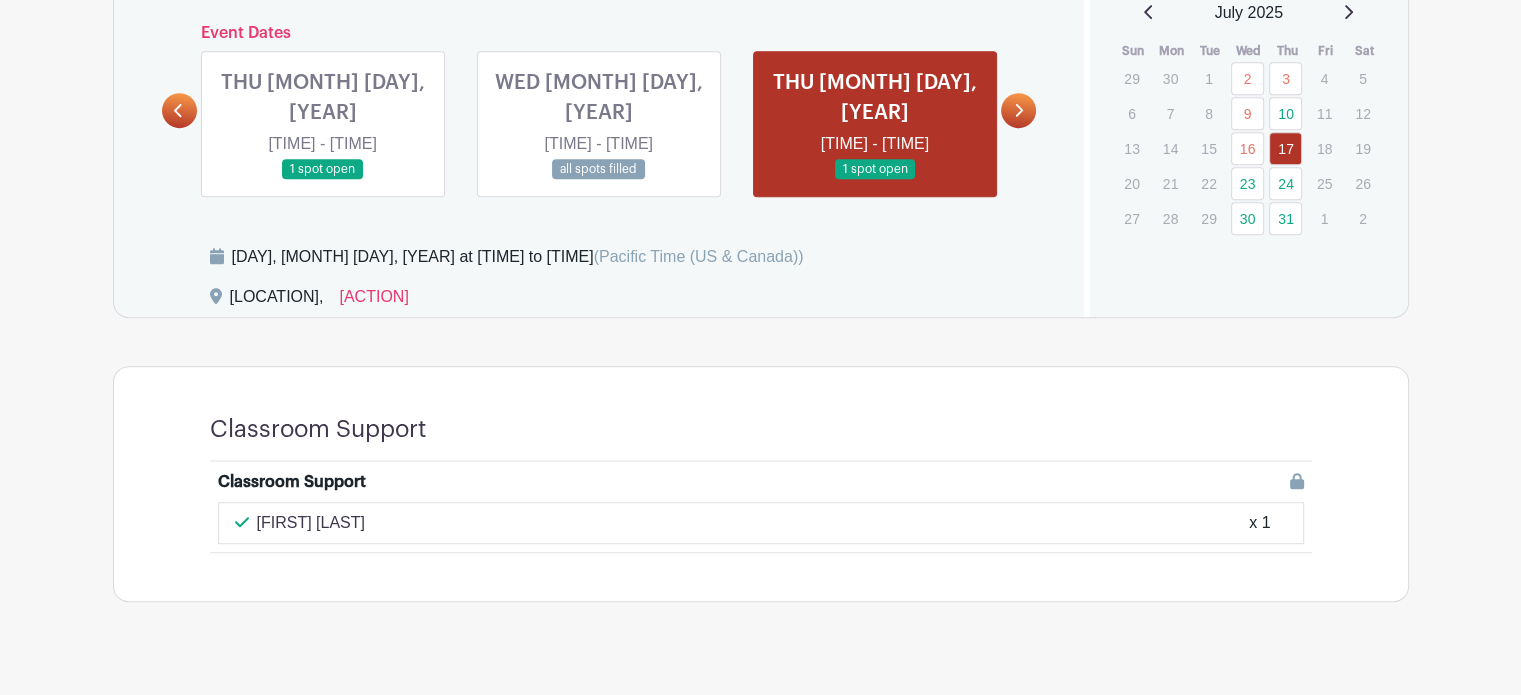 click on "North River,
View on Map" at bounding box center [635, 301] 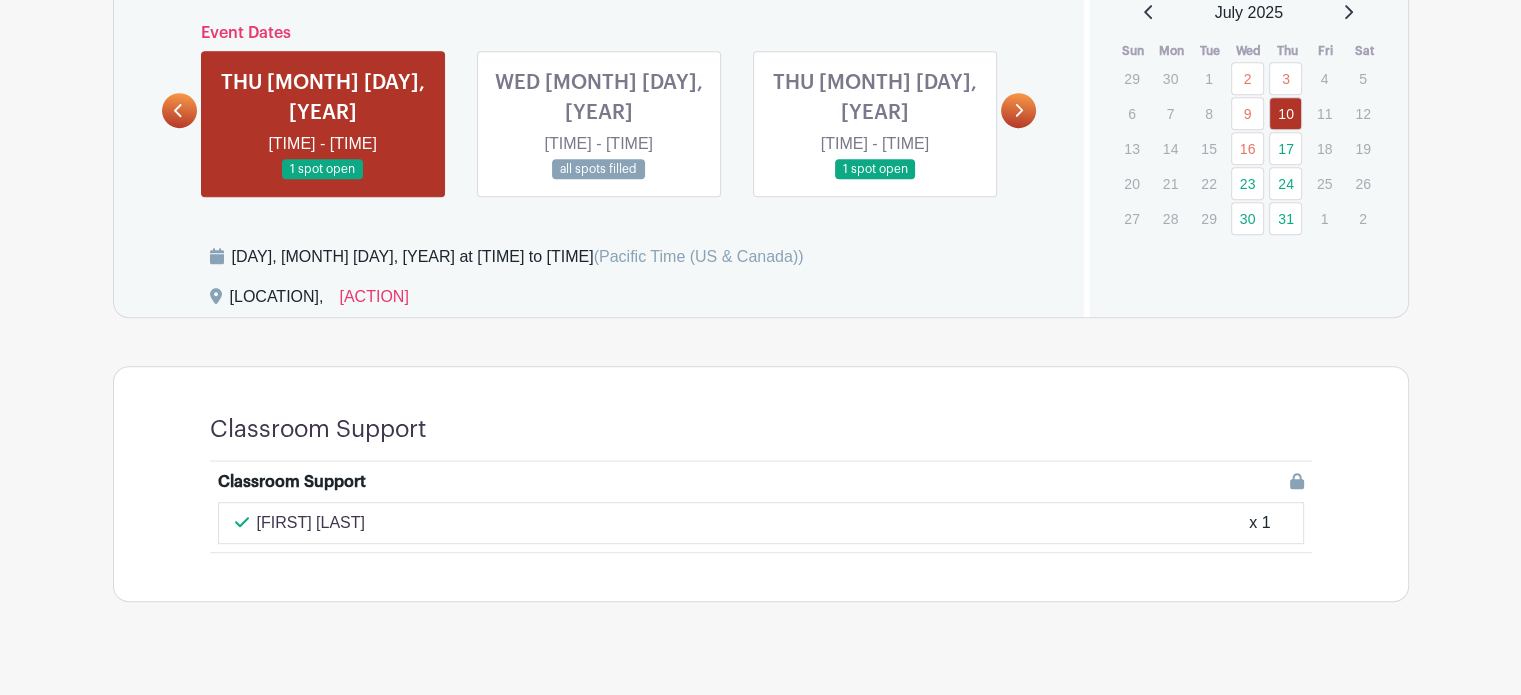 click on "Jennifer  Lee-Cowan
x 1" at bounding box center (761, 523) 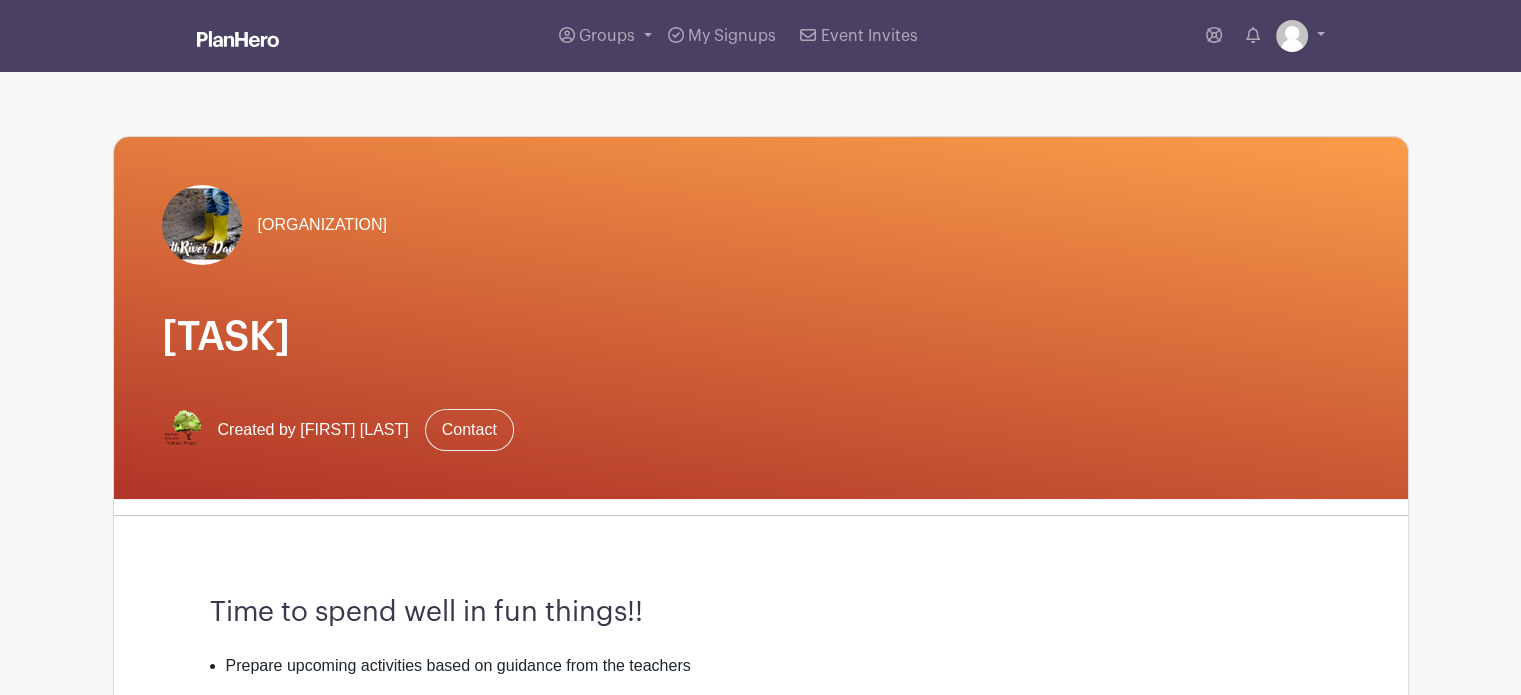 scroll, scrollTop: 300, scrollLeft: 0, axis: vertical 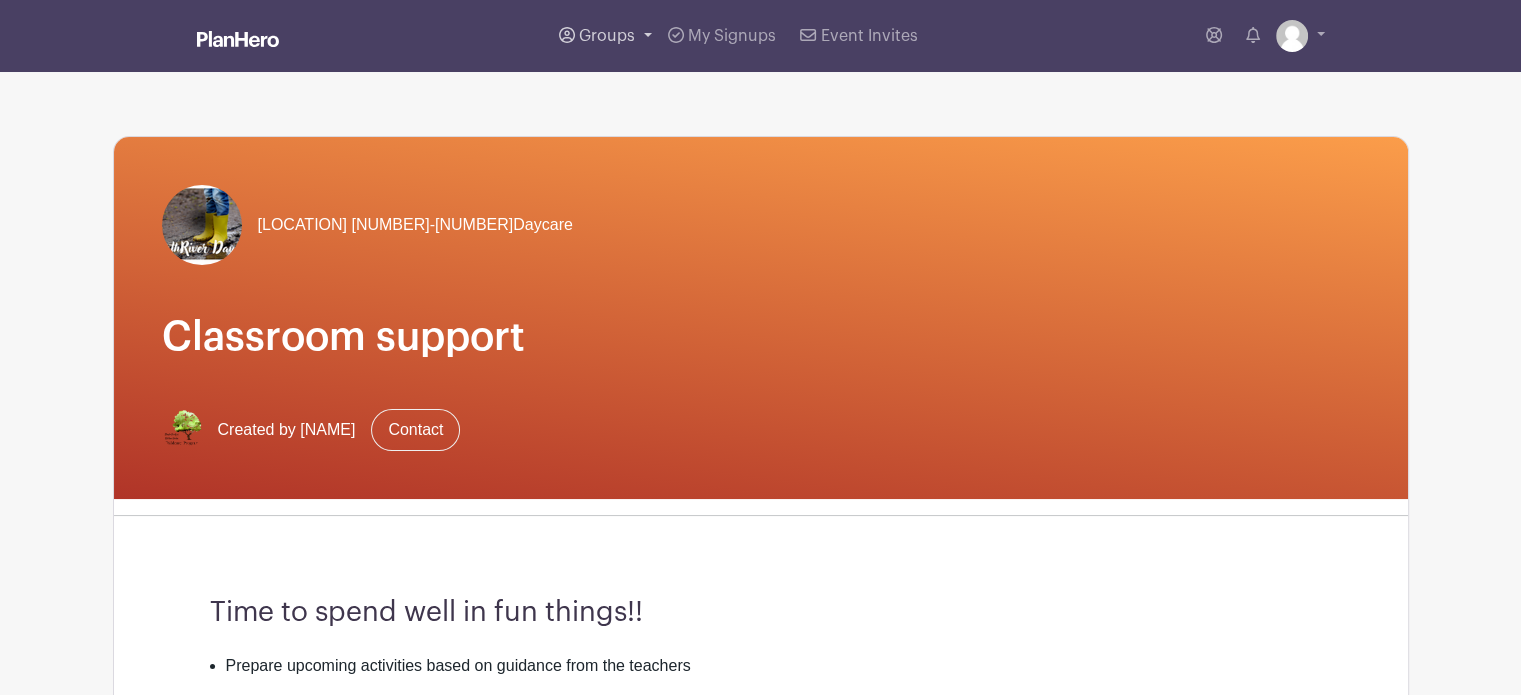 click on "Groups" at bounding box center [607, 36] 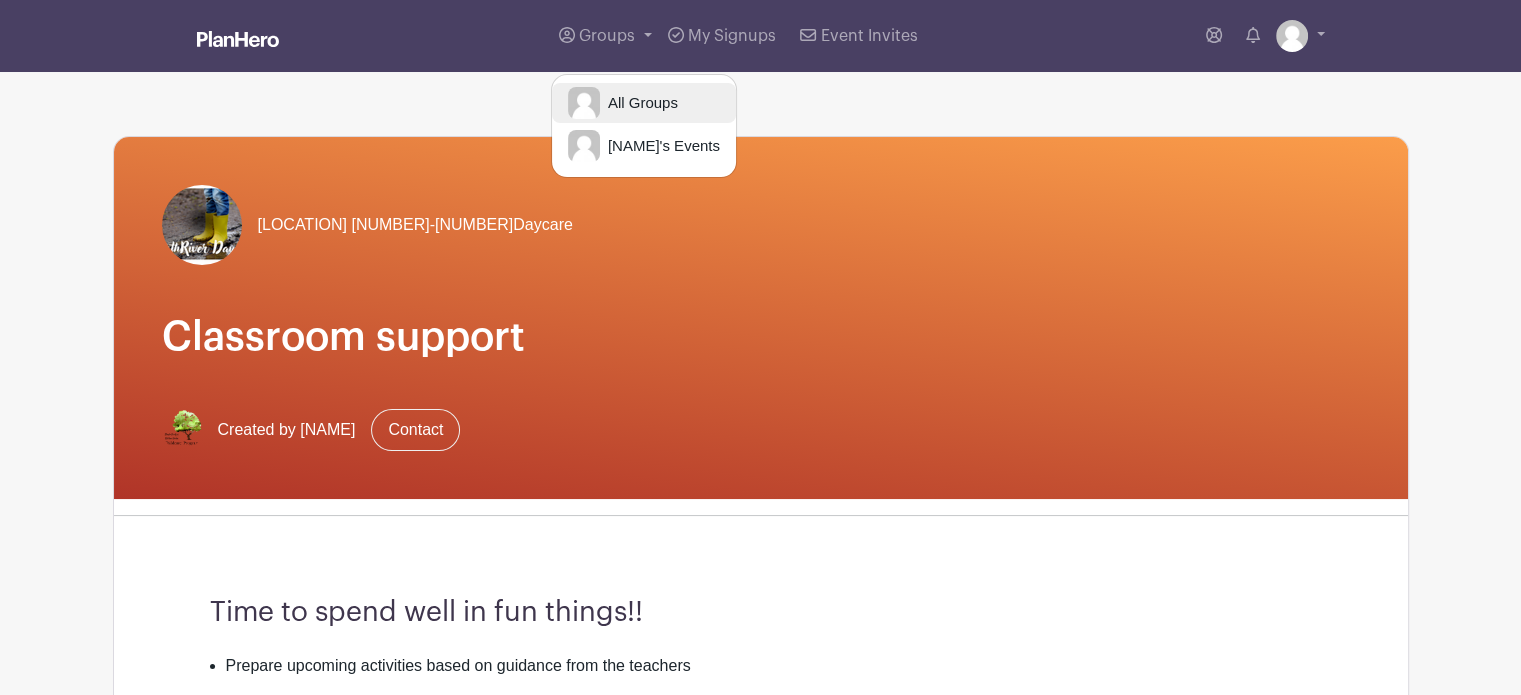 click on "All Groups" at bounding box center [639, 103] 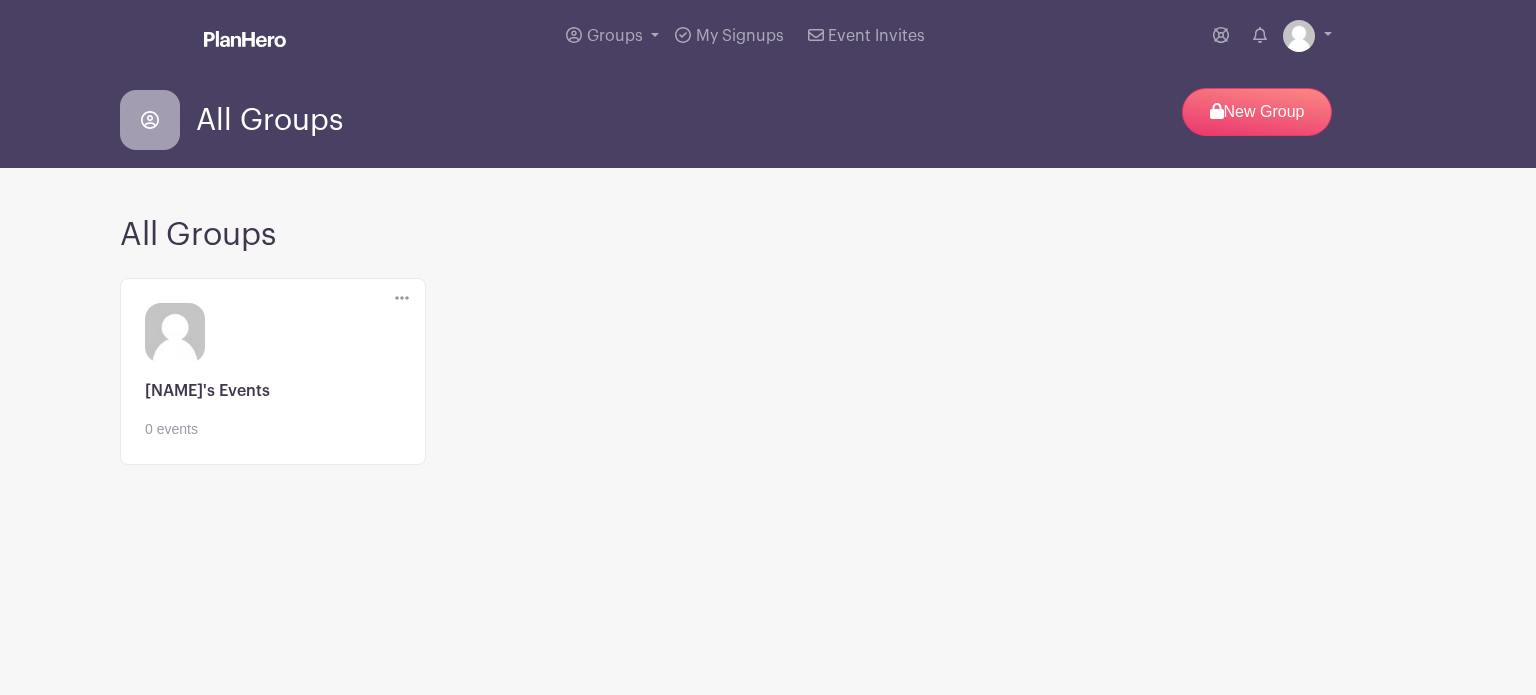 click at bounding box center [273, 440] 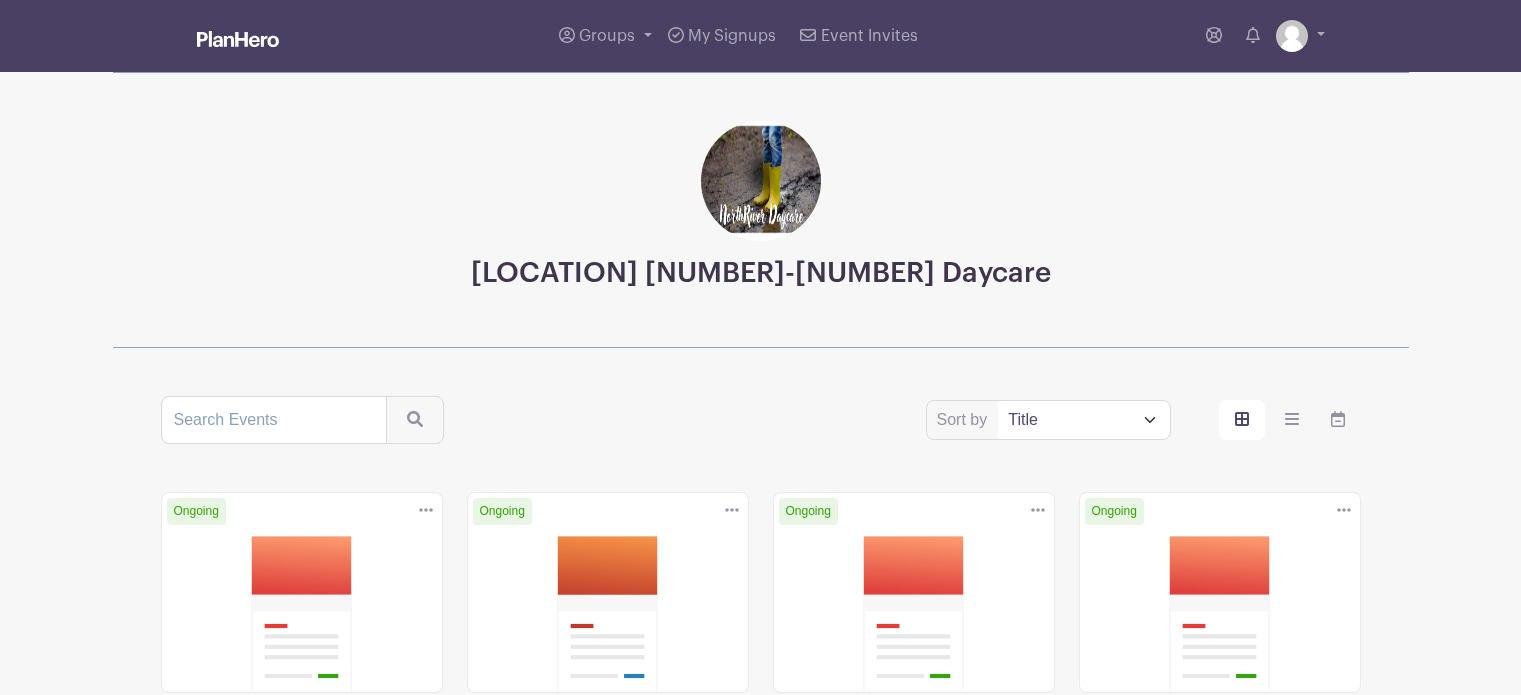 scroll, scrollTop: 0, scrollLeft: 0, axis: both 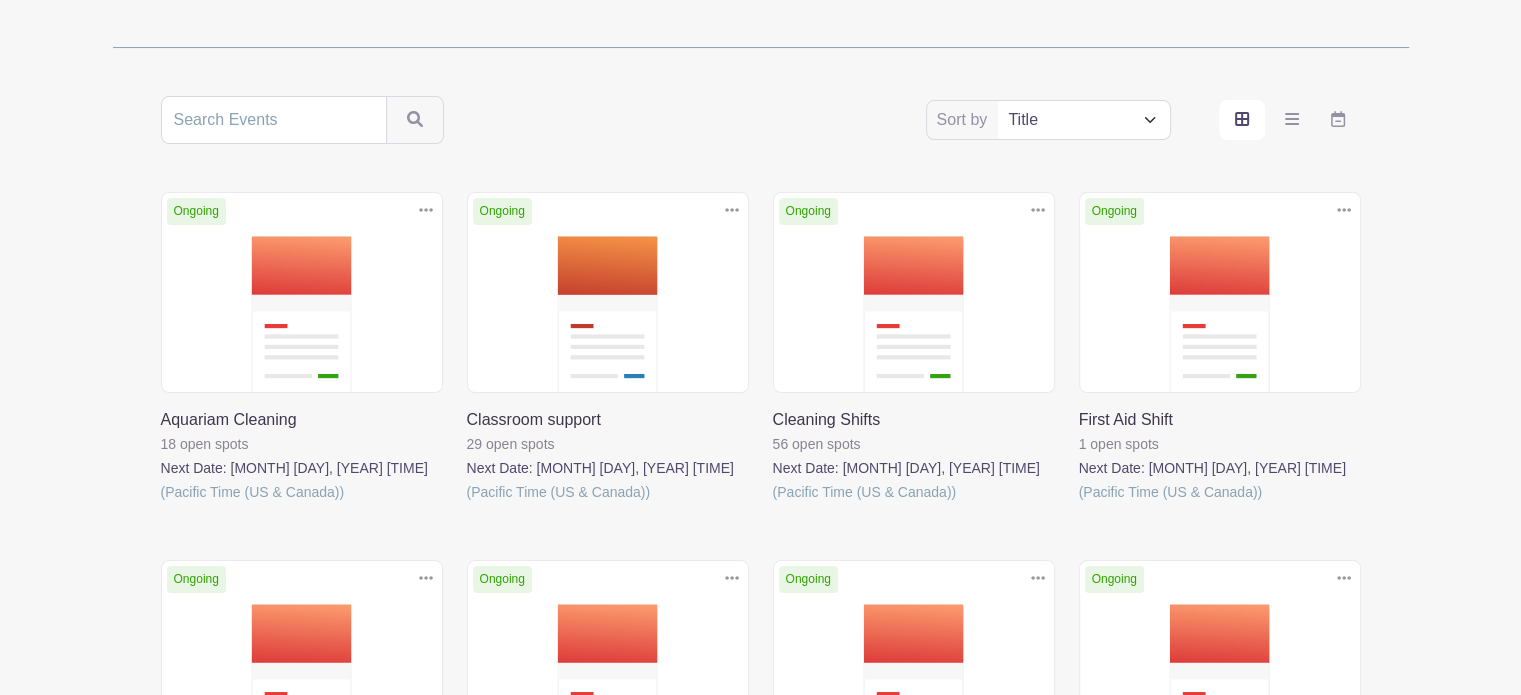 click at bounding box center [467, 504] 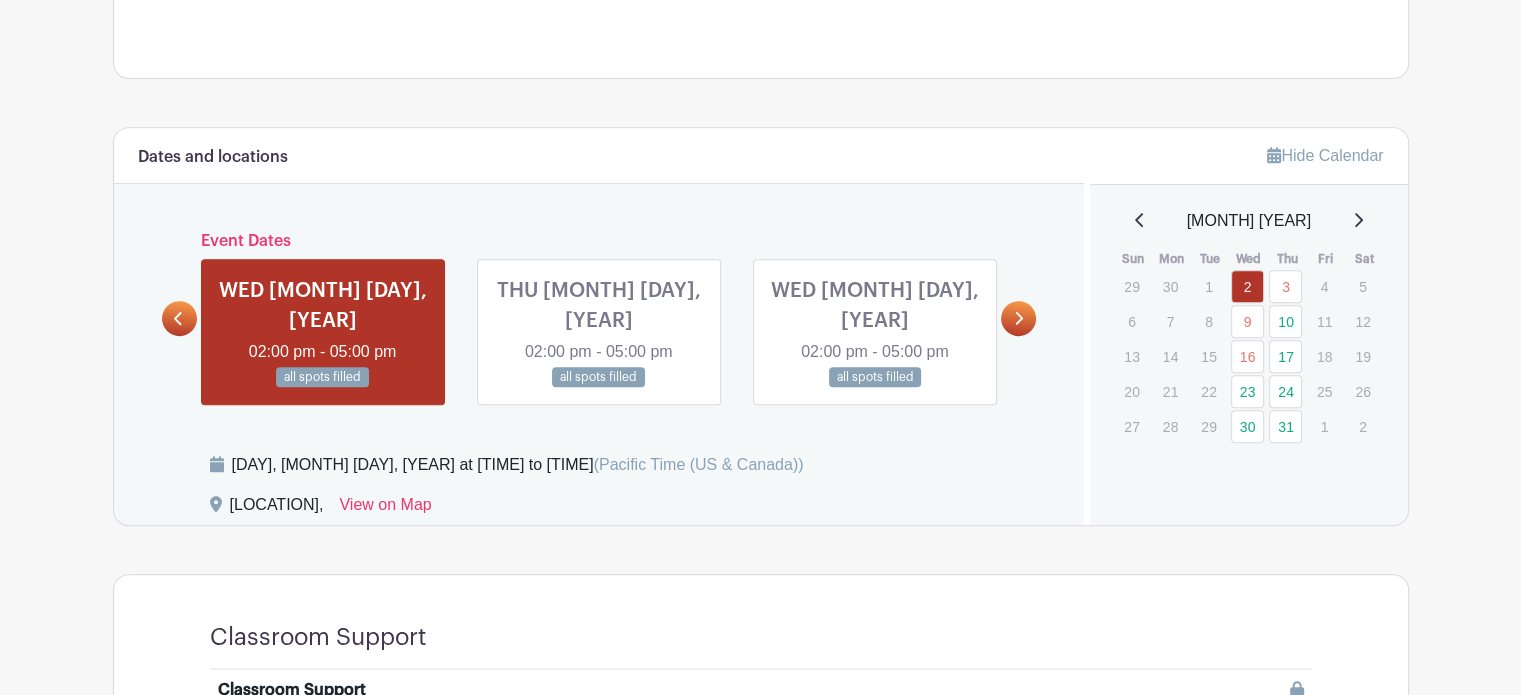 scroll, scrollTop: 900, scrollLeft: 0, axis: vertical 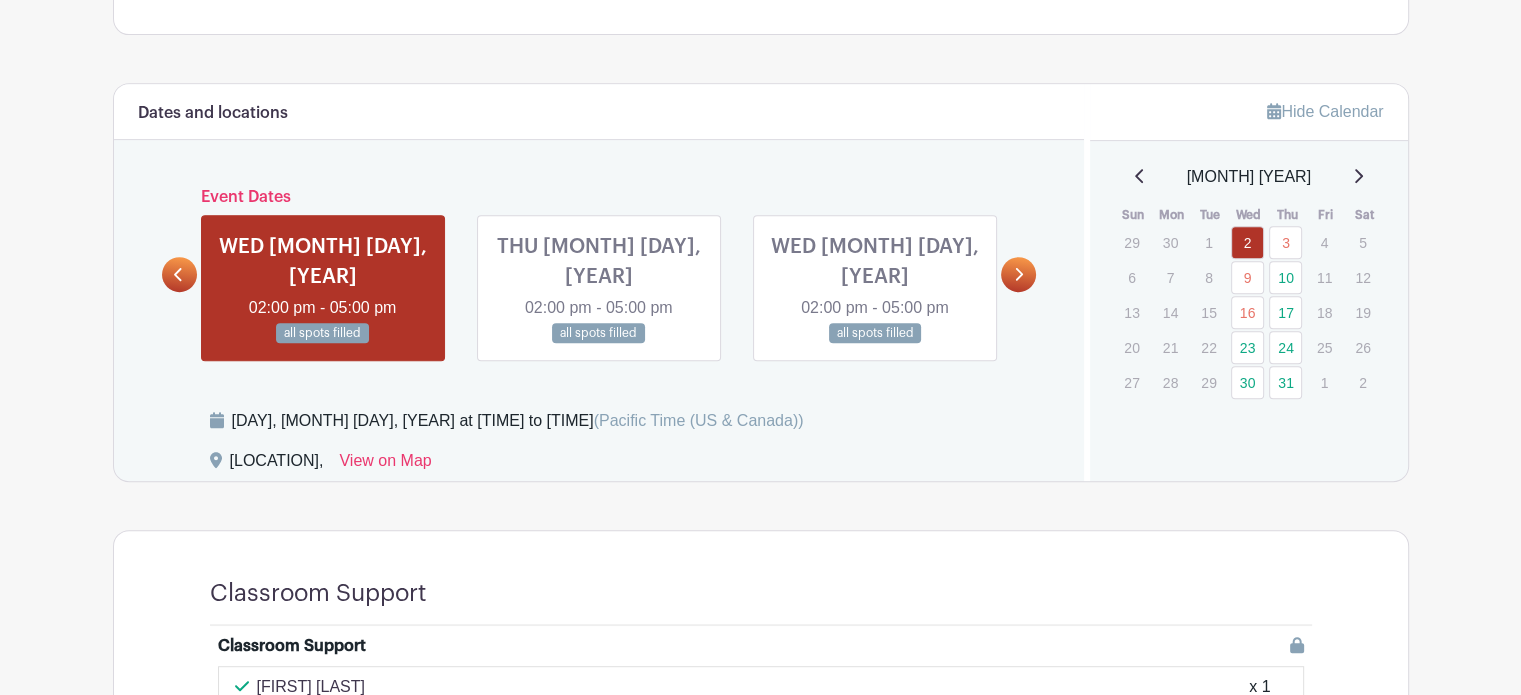 click at bounding box center [1018, 274] 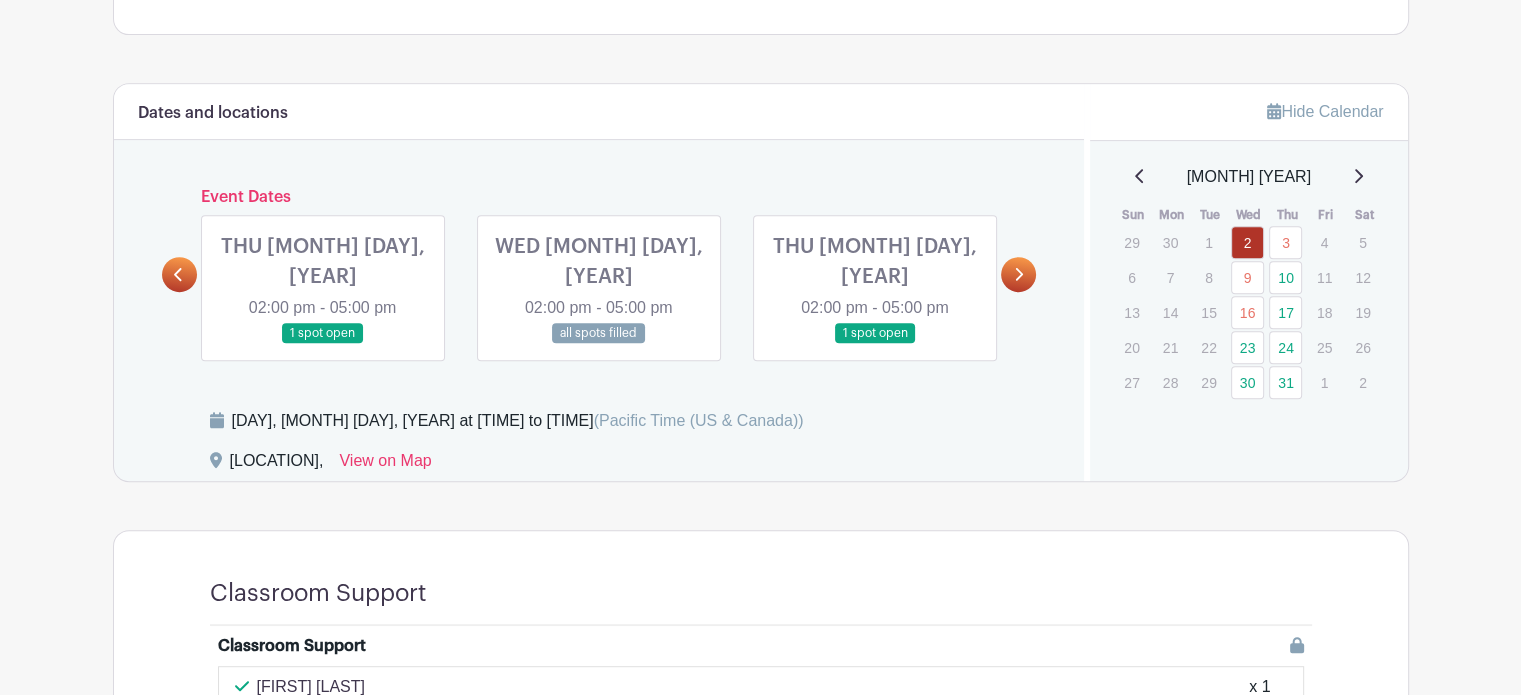 click at bounding box center [323, 344] 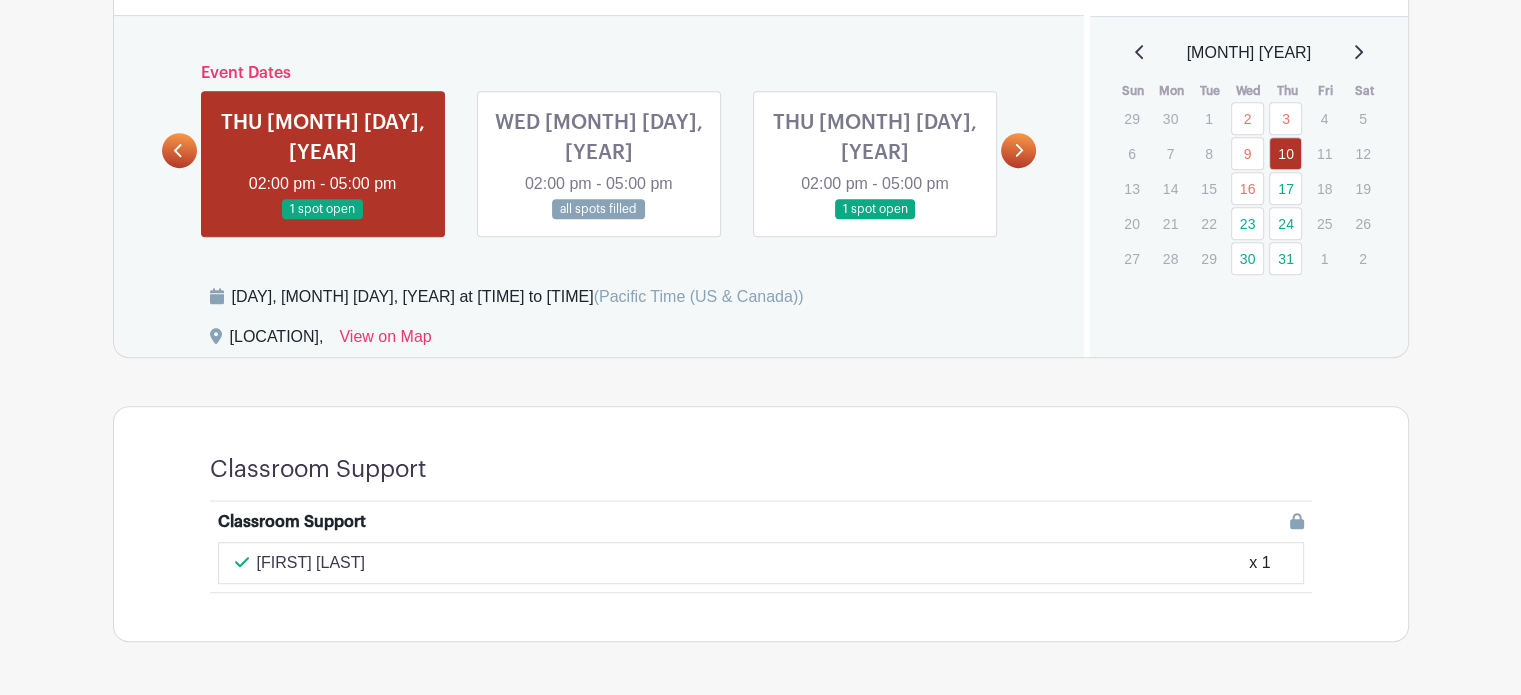 scroll, scrollTop: 1064, scrollLeft: 0, axis: vertical 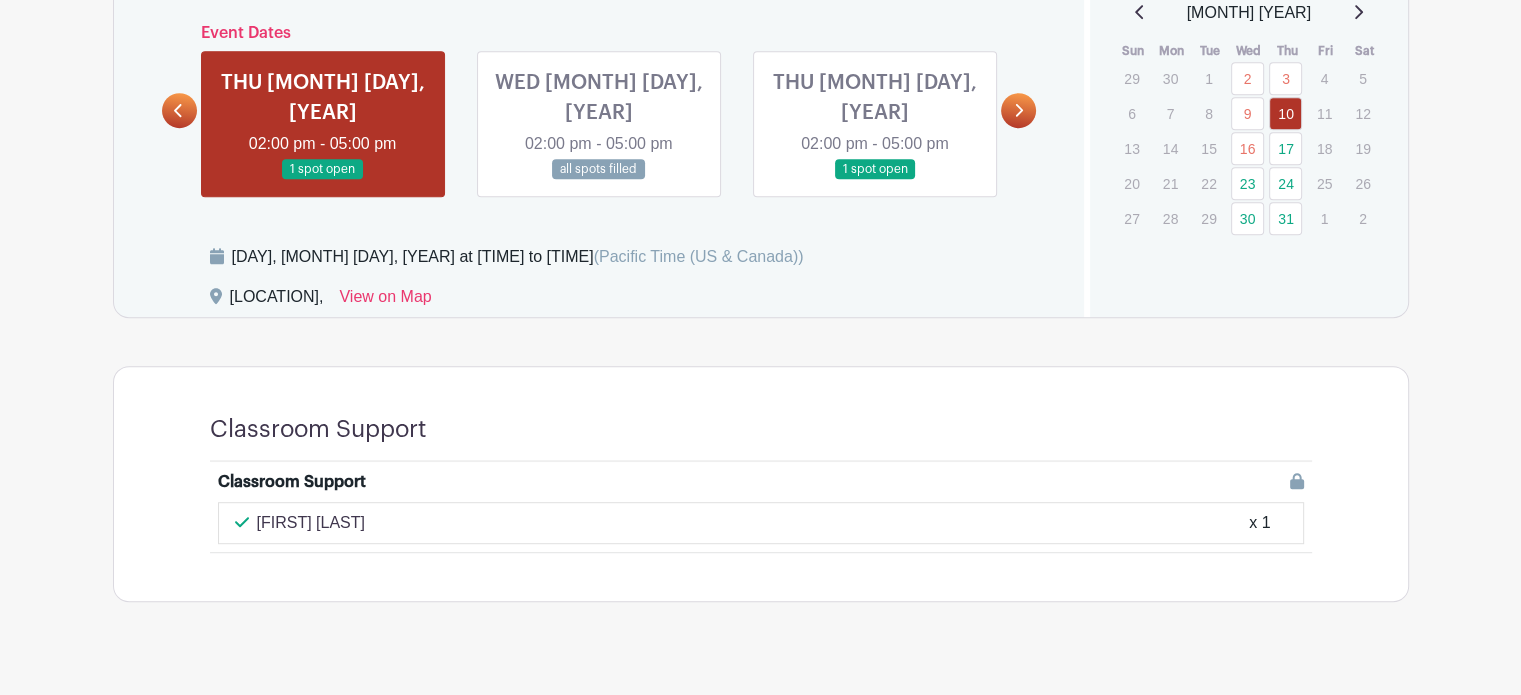click on "Jennifer  Lee-Cowan
x 1" at bounding box center (761, 523) 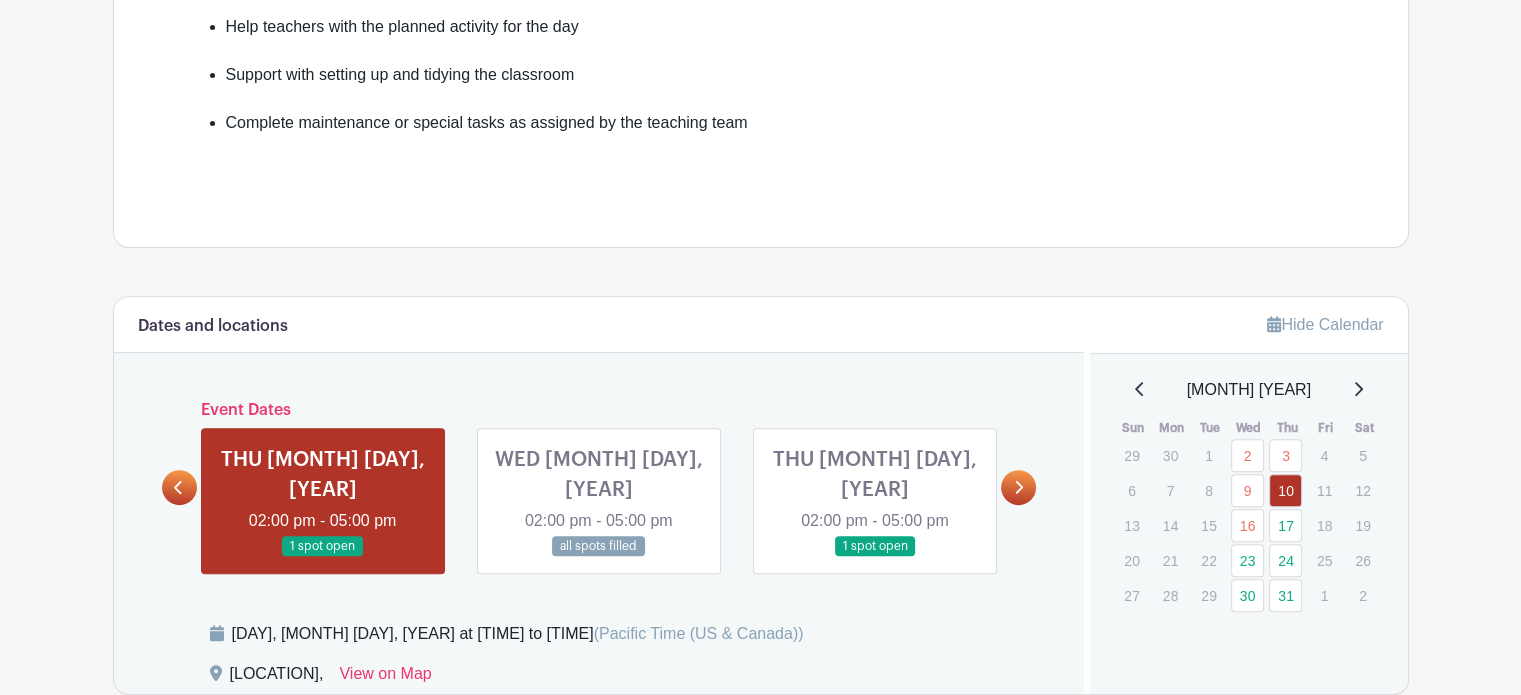 scroll, scrollTop: 664, scrollLeft: 0, axis: vertical 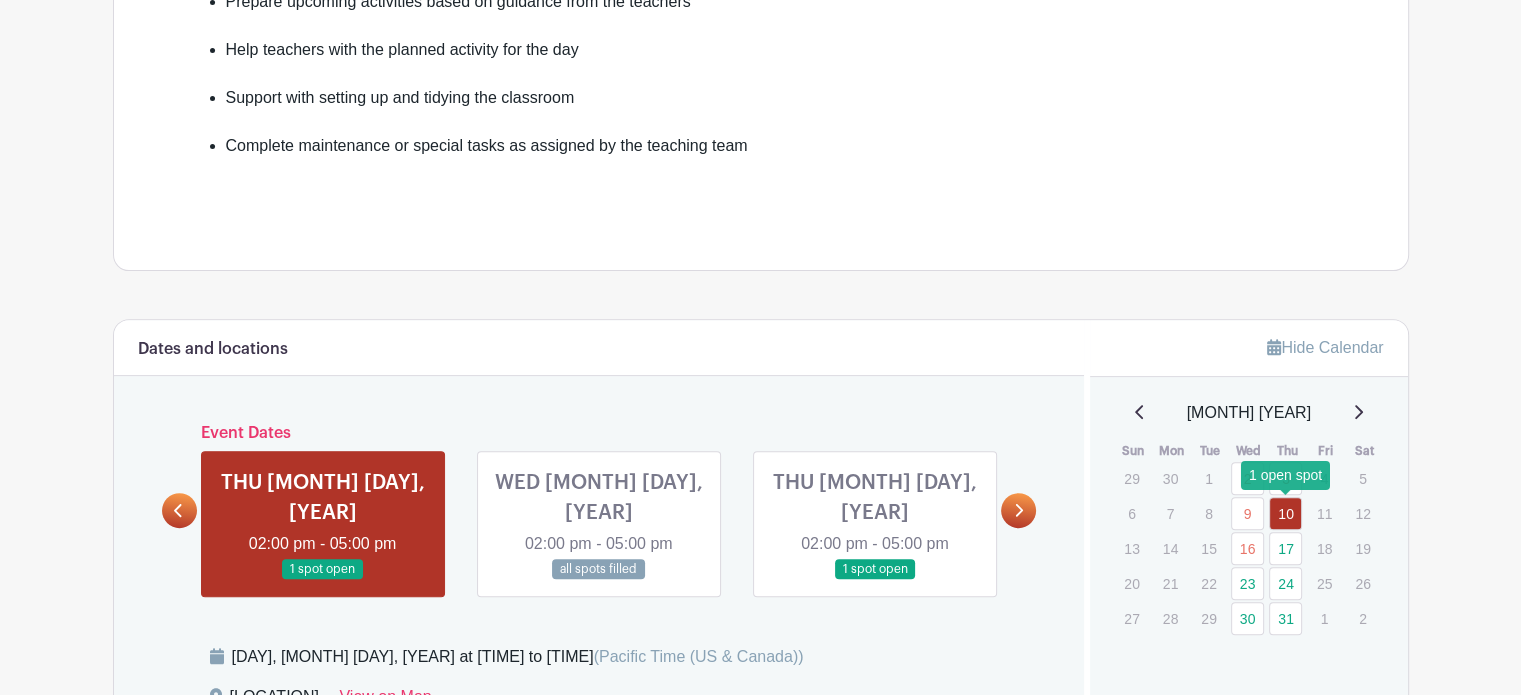 click on "10" at bounding box center [1285, 513] 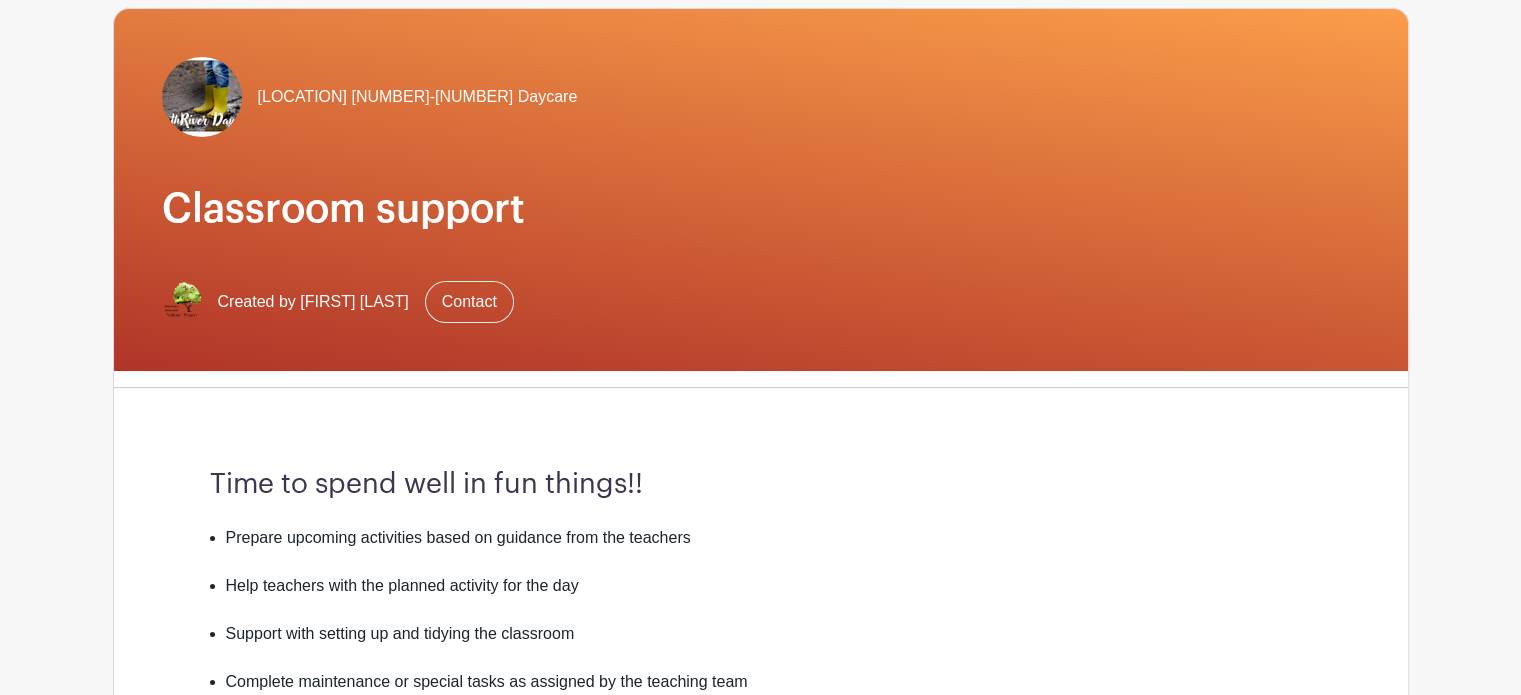 scroll, scrollTop: 0, scrollLeft: 0, axis: both 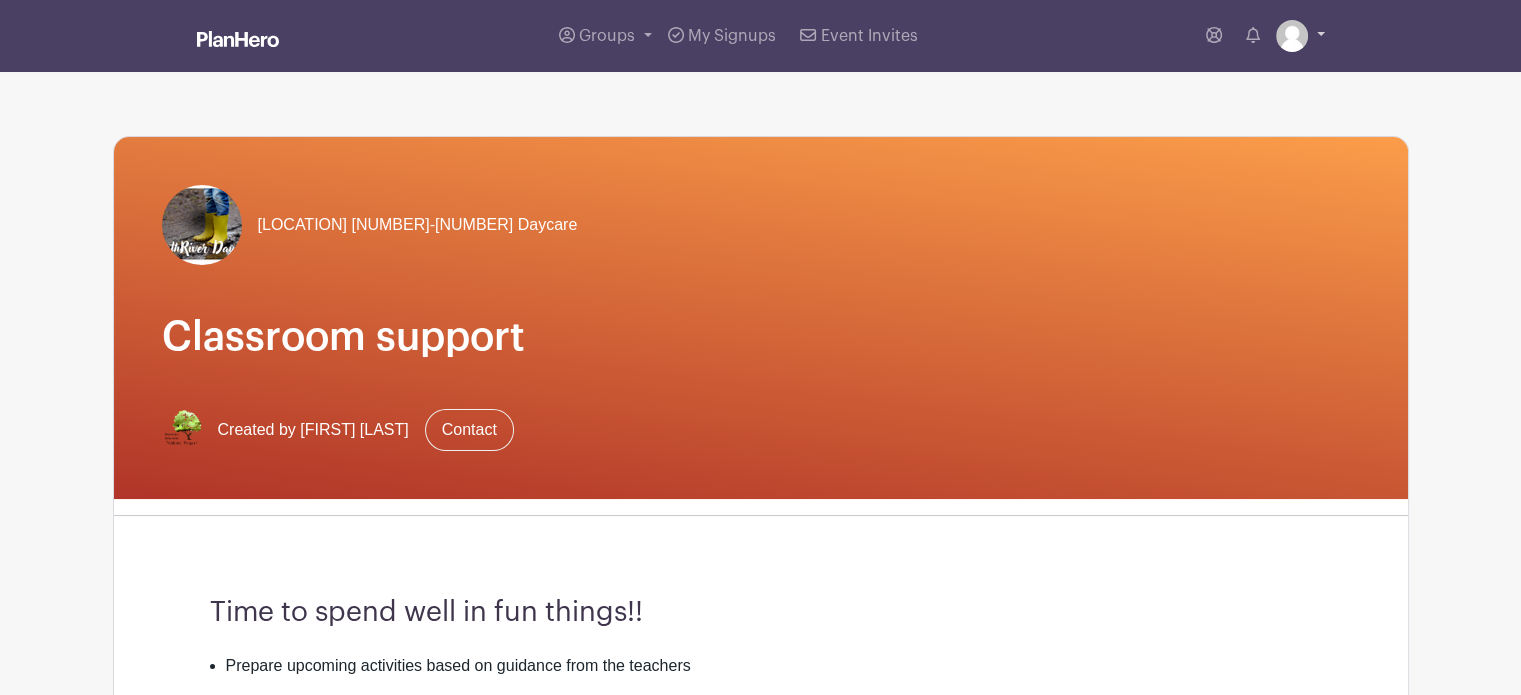 click at bounding box center [1292, 36] 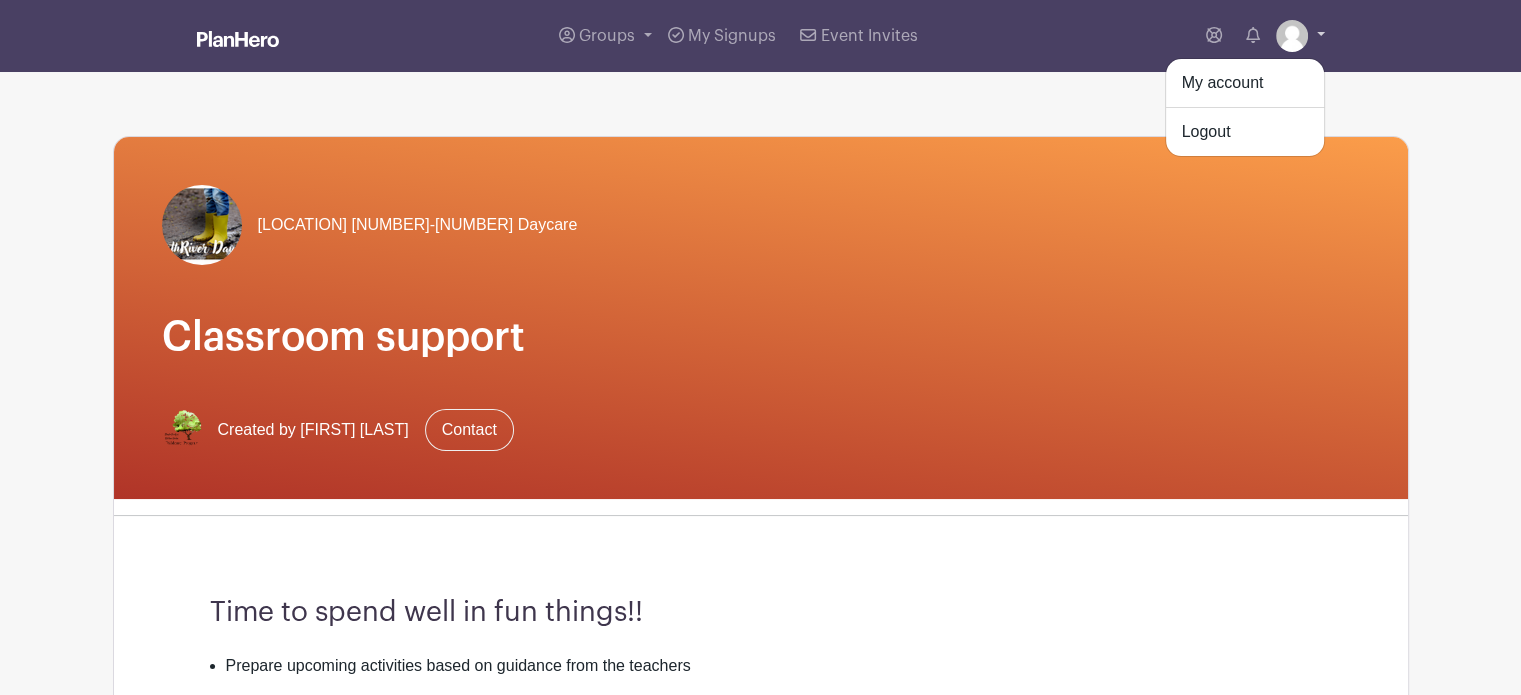 click at bounding box center [1292, 36] 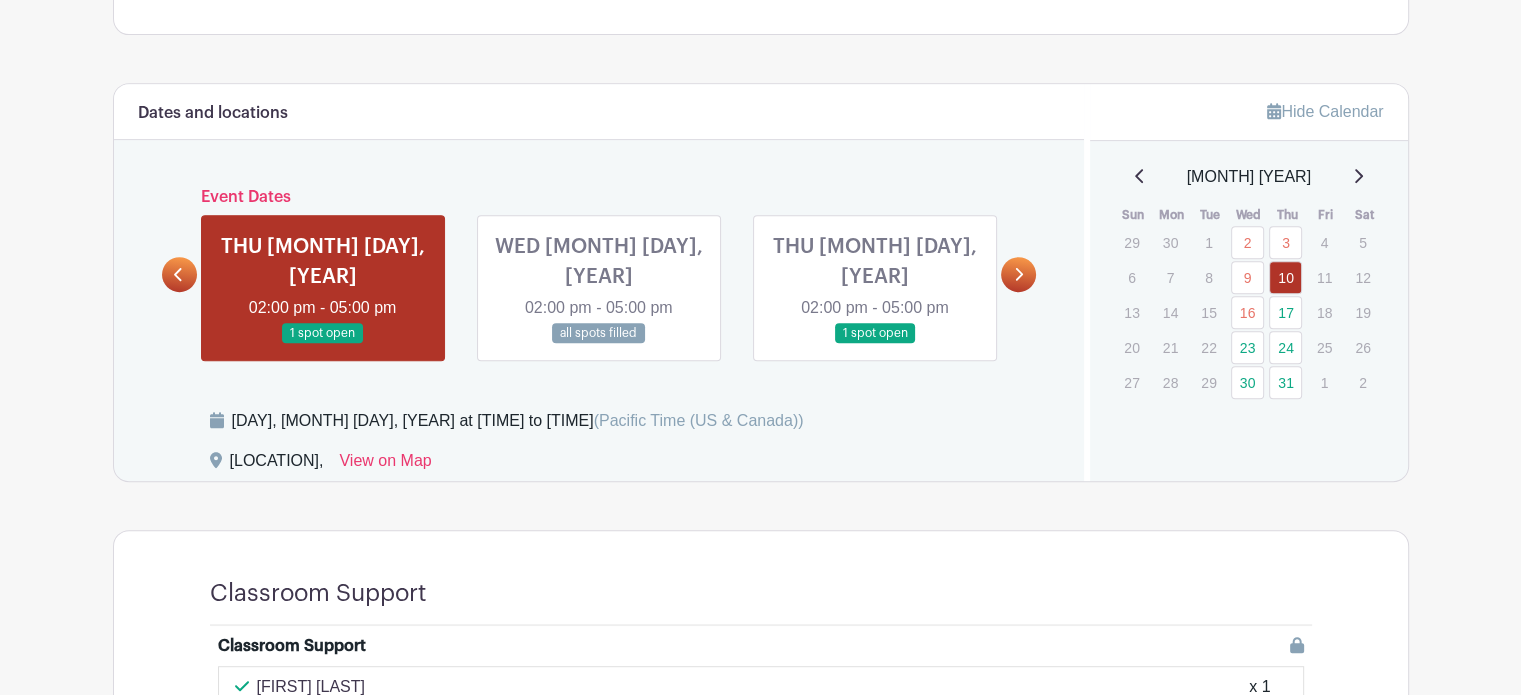 scroll, scrollTop: 1064, scrollLeft: 0, axis: vertical 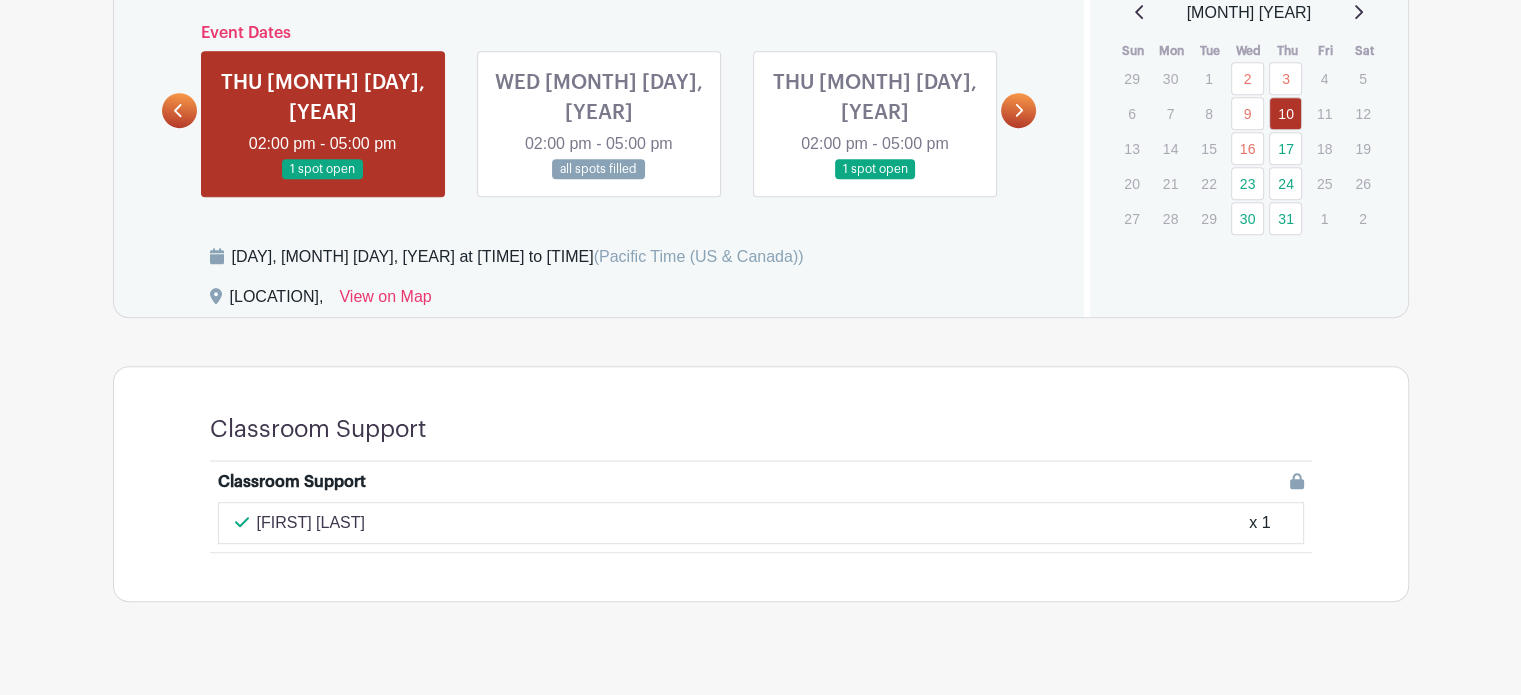 click at bounding box center (896, 482) 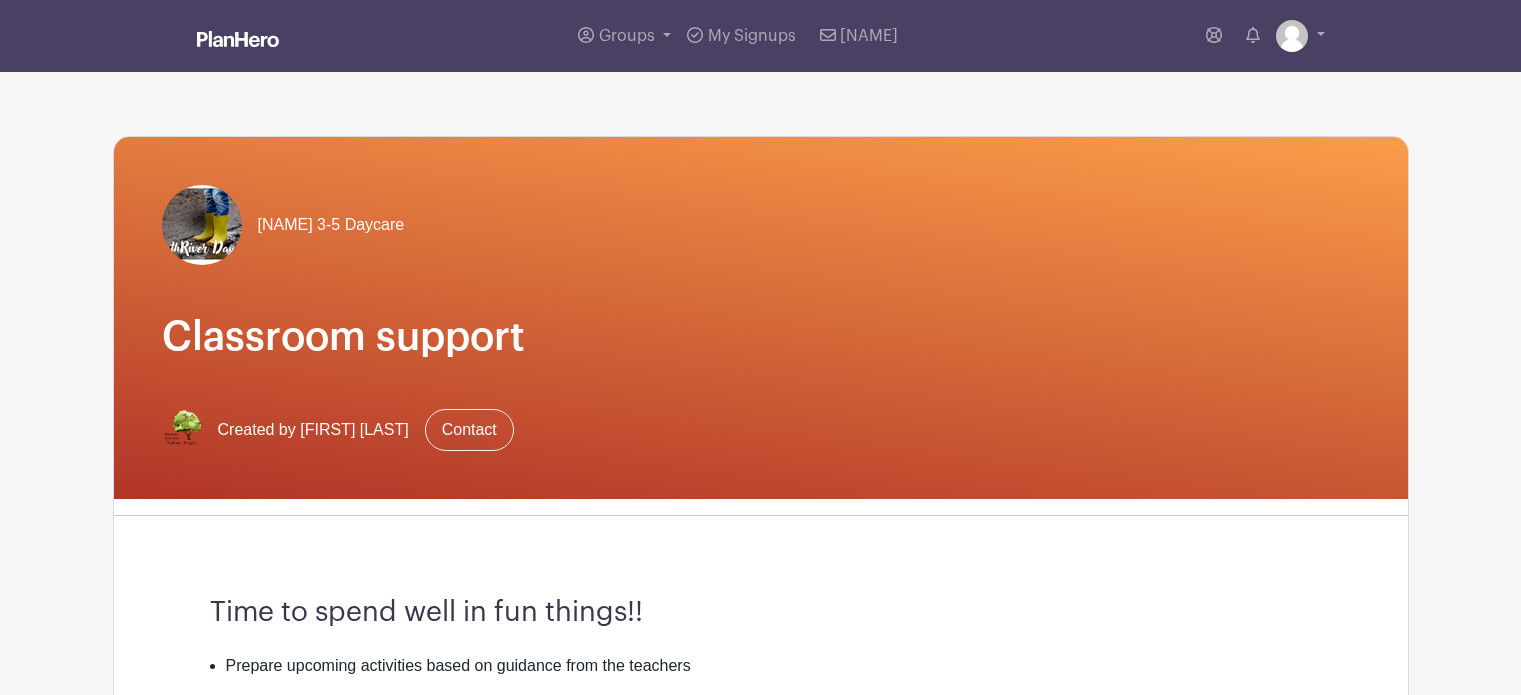 scroll, scrollTop: 1064, scrollLeft: 0, axis: vertical 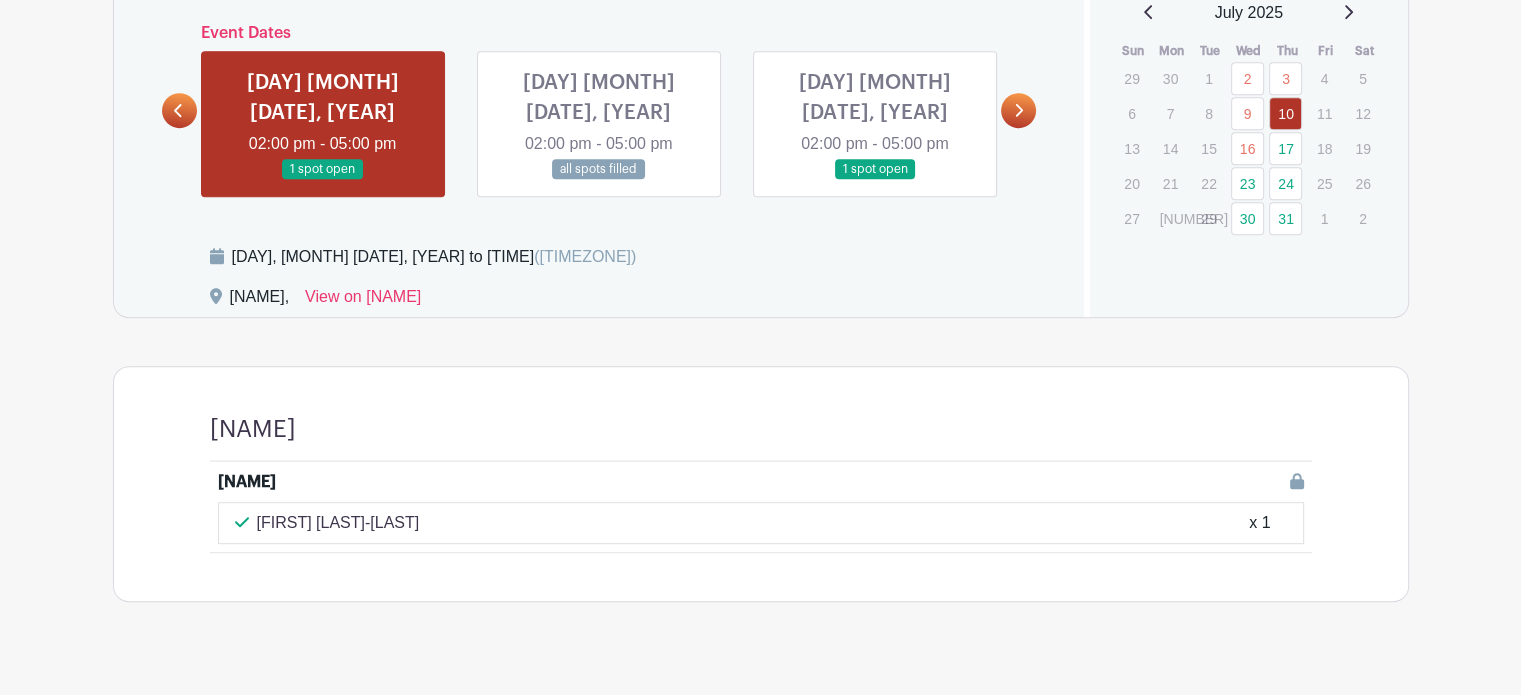 click at bounding box center [323, 180] 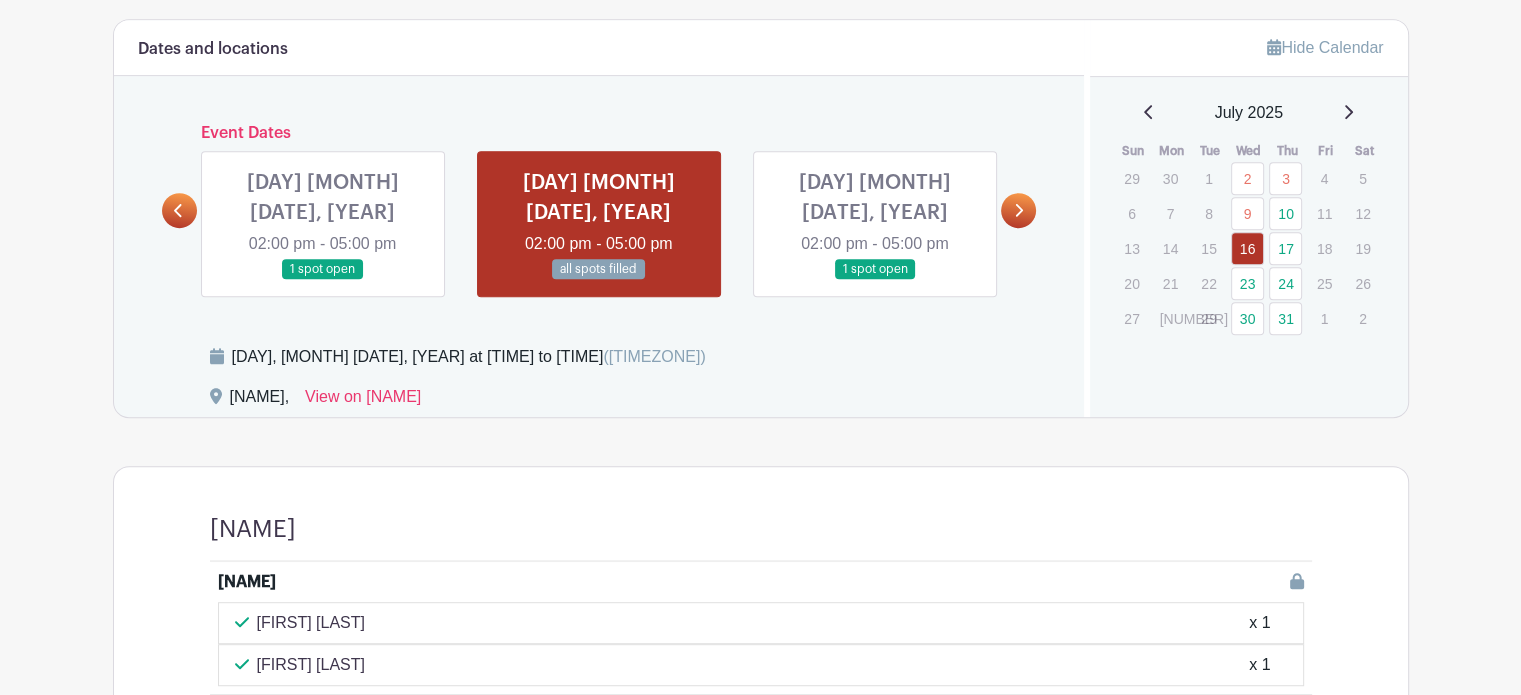 scroll, scrollTop: 964, scrollLeft: 0, axis: vertical 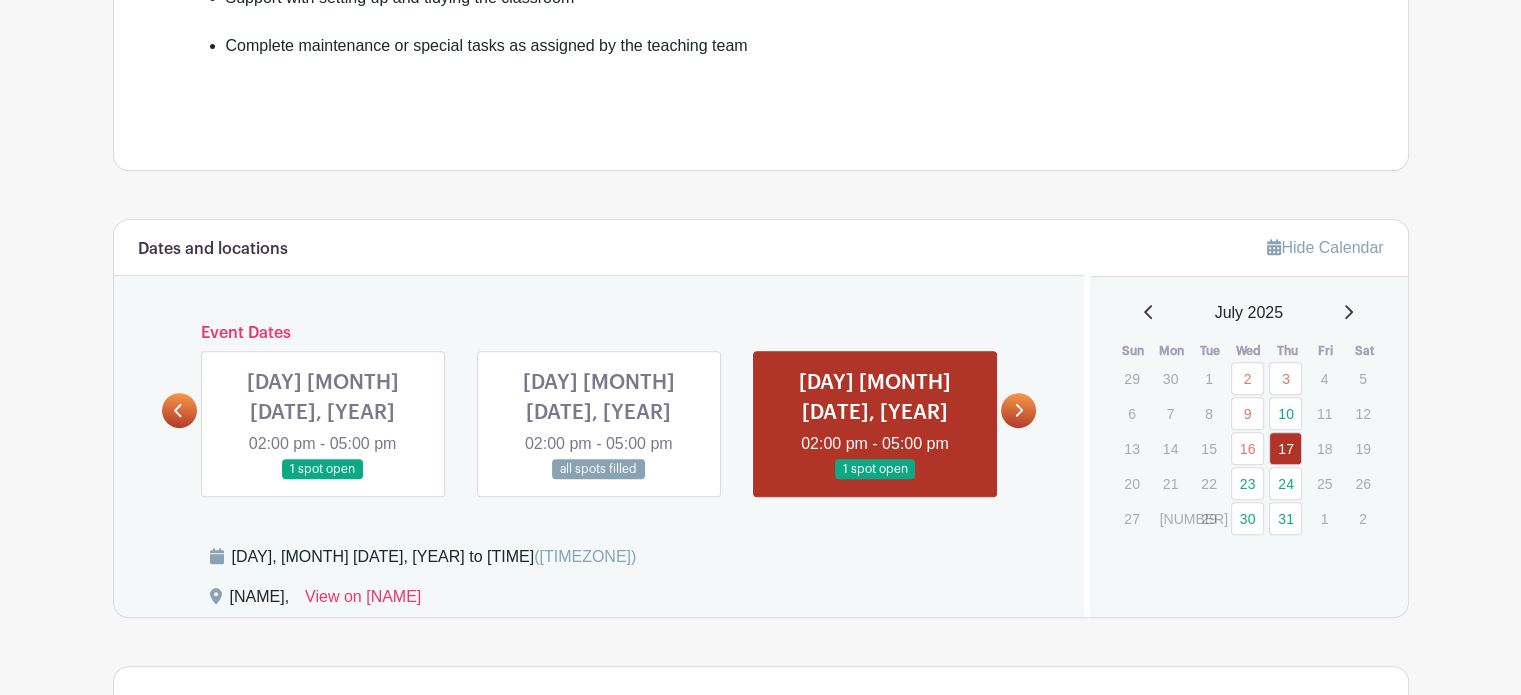 click at bounding box center [323, 480] 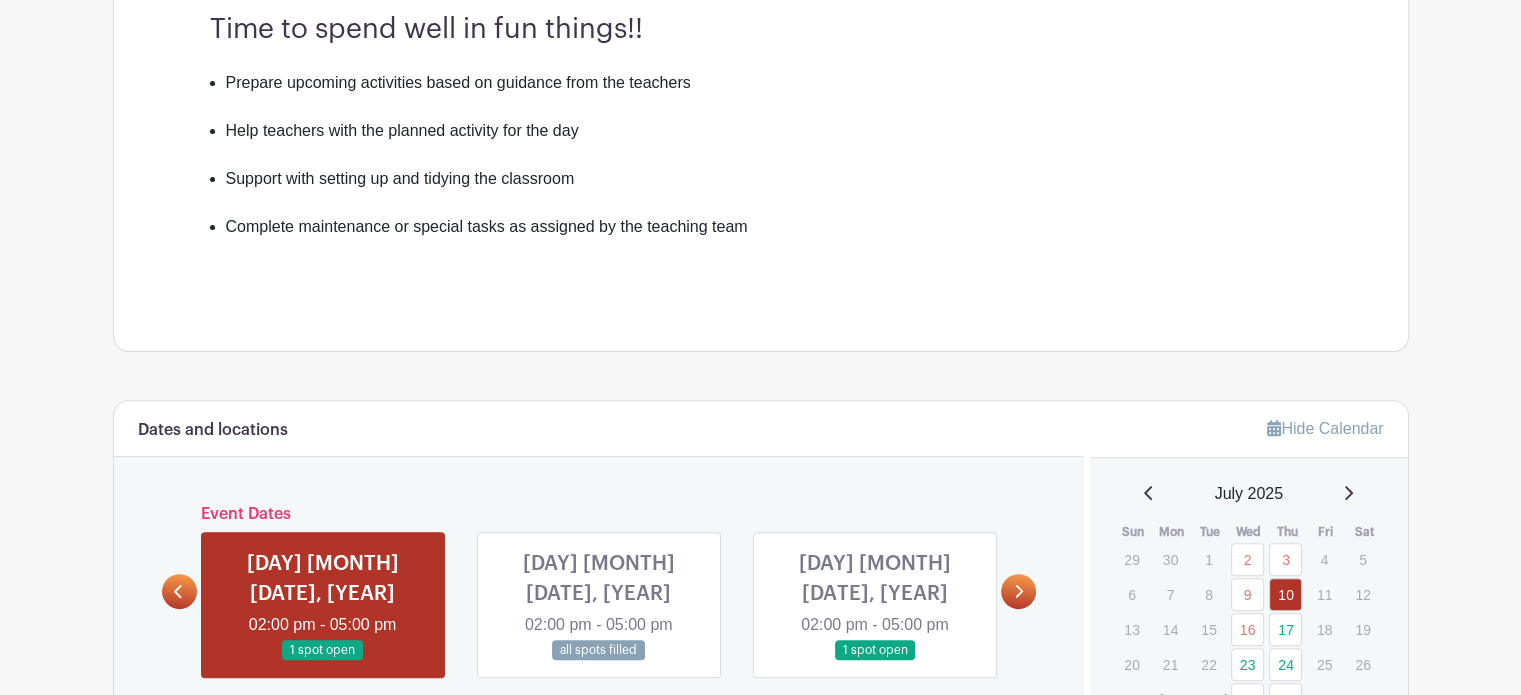 scroll, scrollTop: 564, scrollLeft: 0, axis: vertical 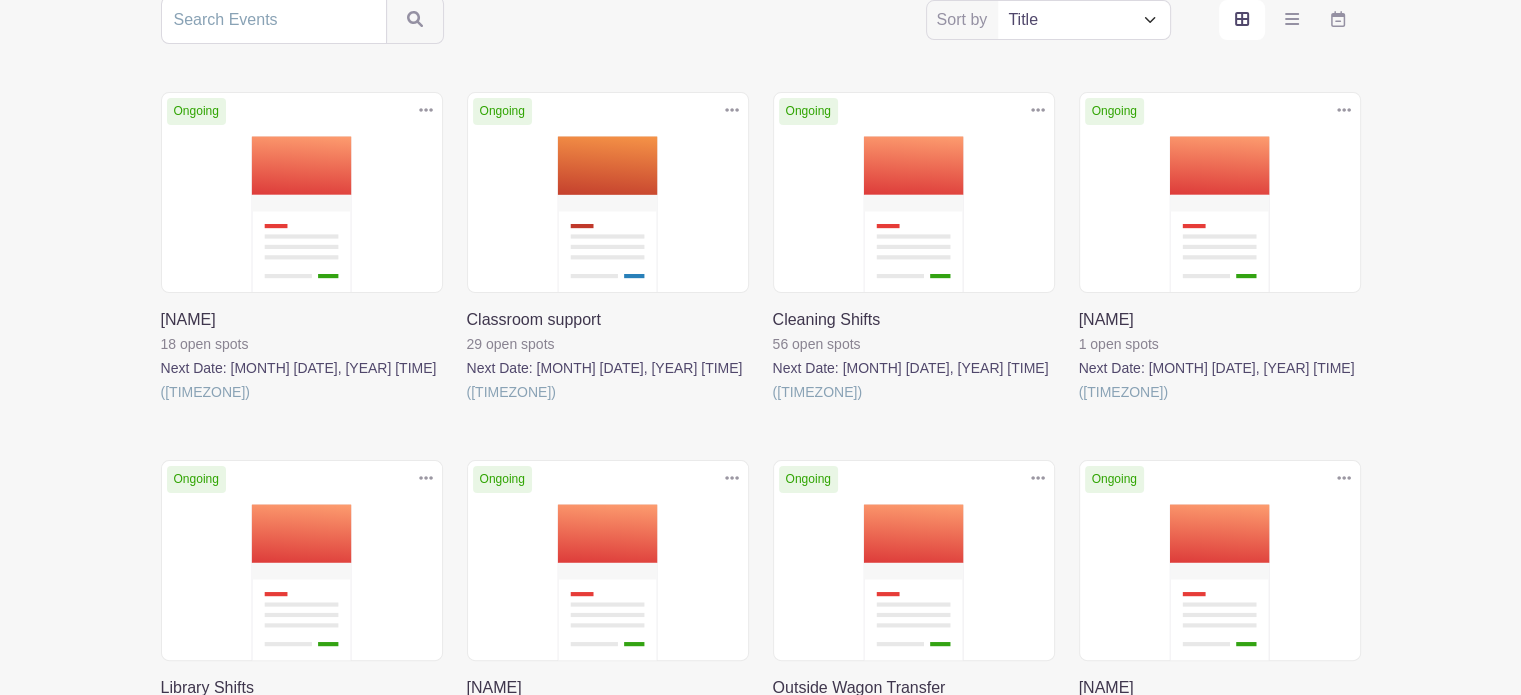 click at bounding box center [773, 404] 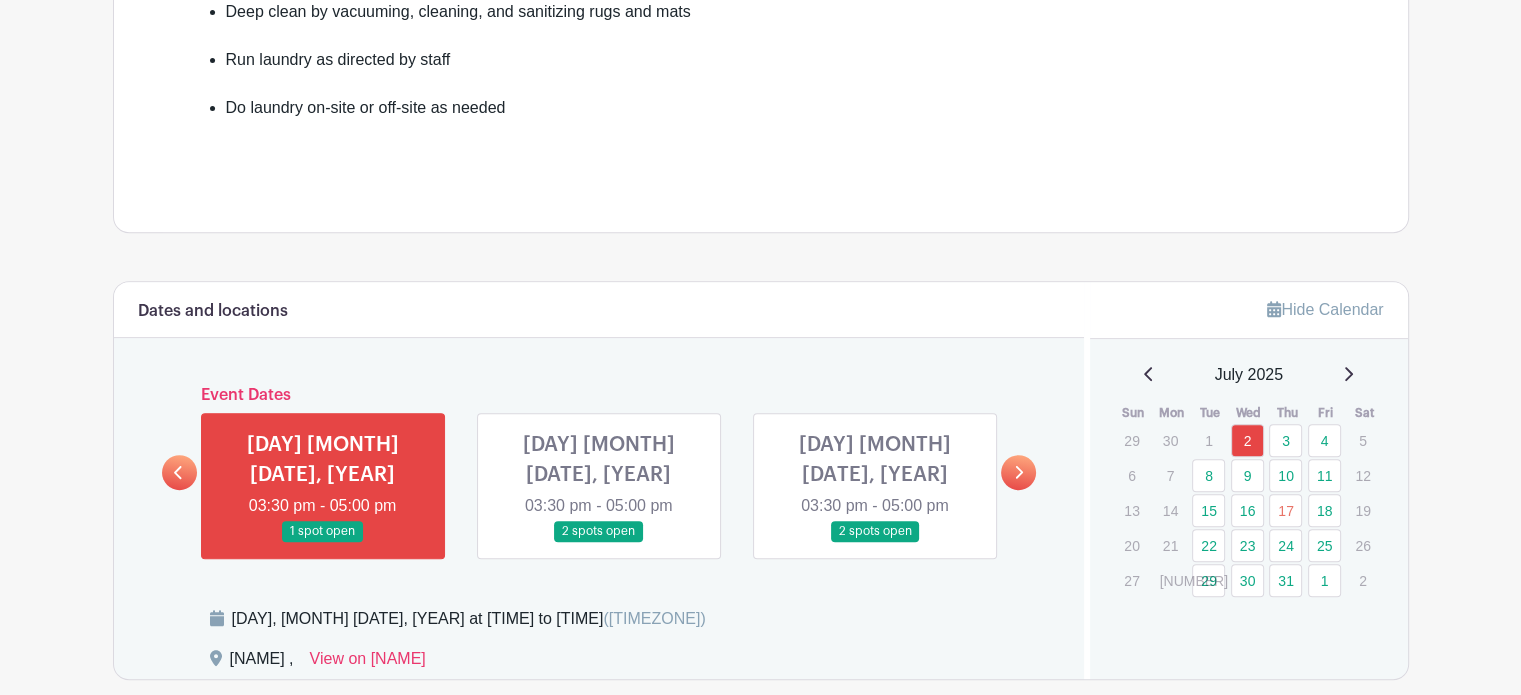 scroll, scrollTop: 900, scrollLeft: 0, axis: vertical 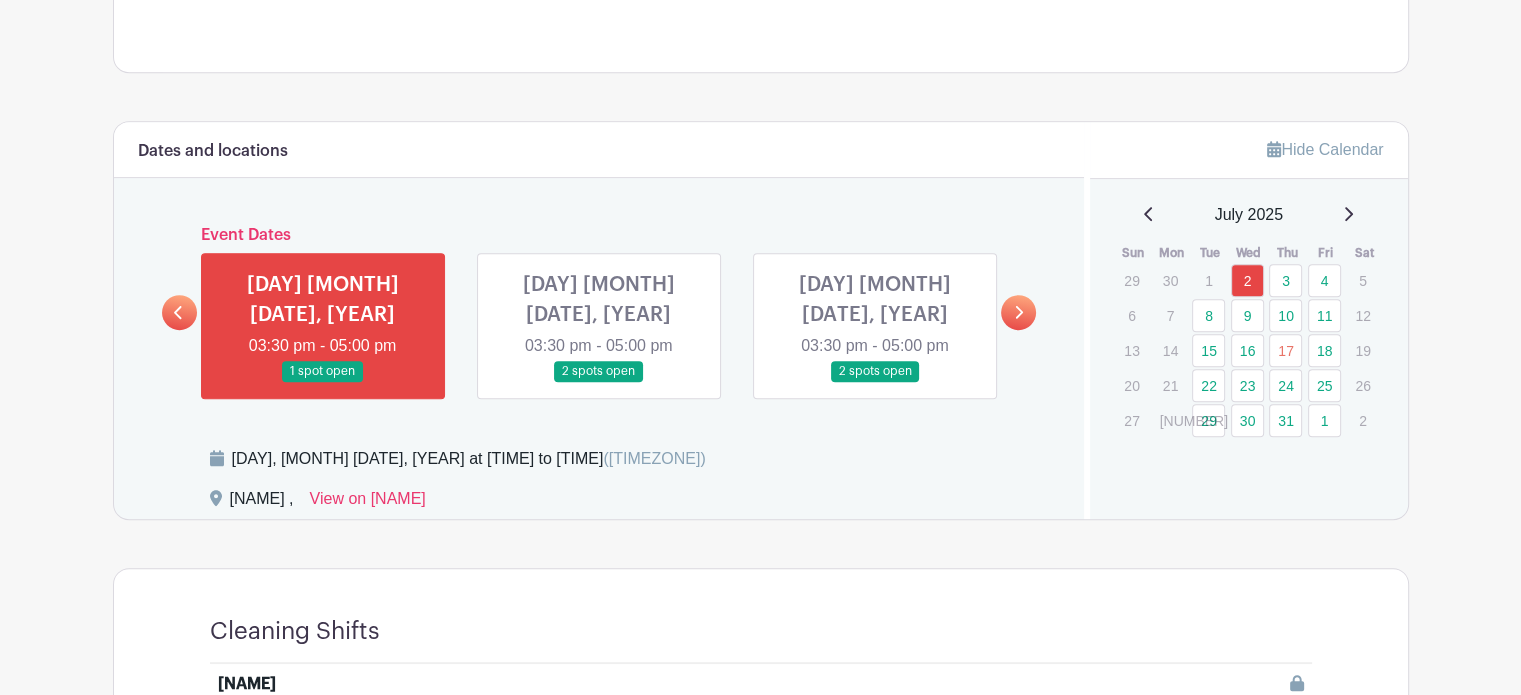 click at bounding box center [1018, 312] 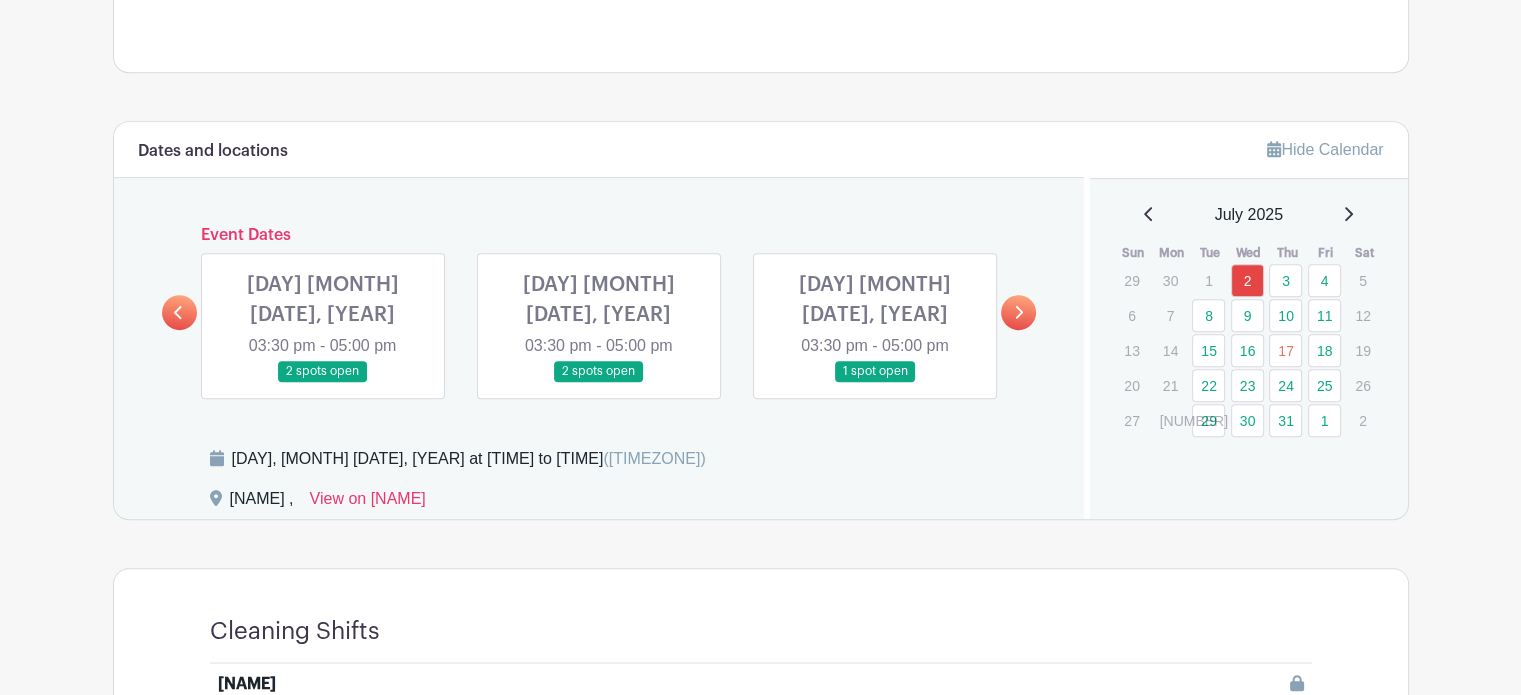 click at bounding box center [323, 382] 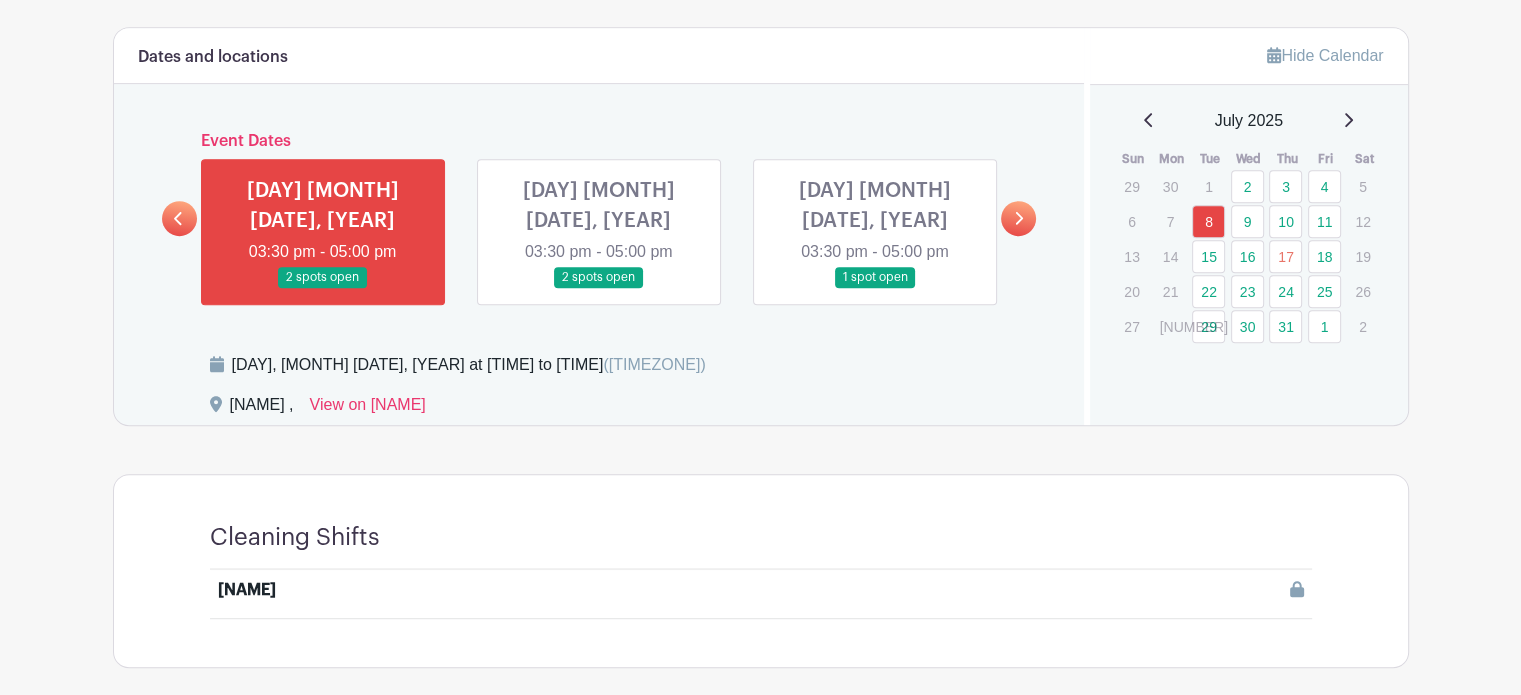scroll, scrollTop: 1060, scrollLeft: 0, axis: vertical 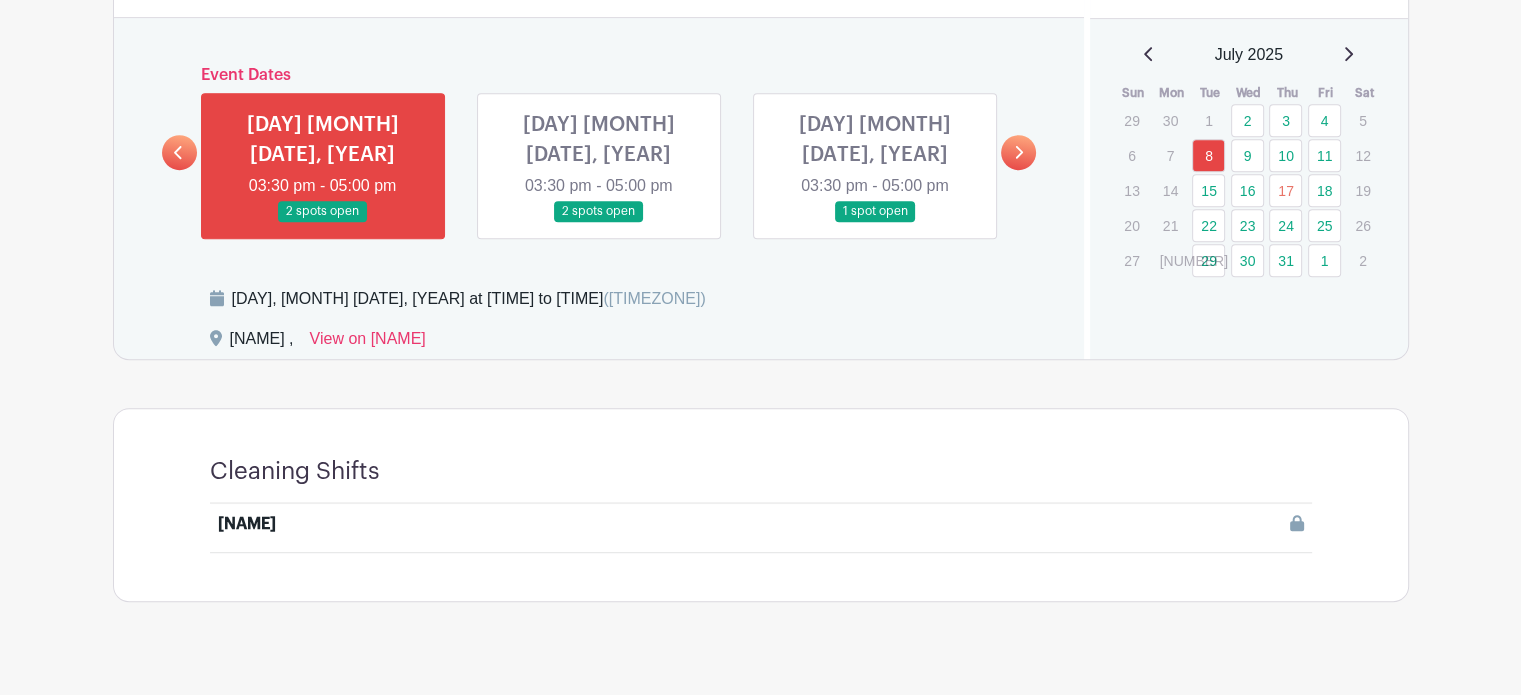 click at bounding box center [896, 524] 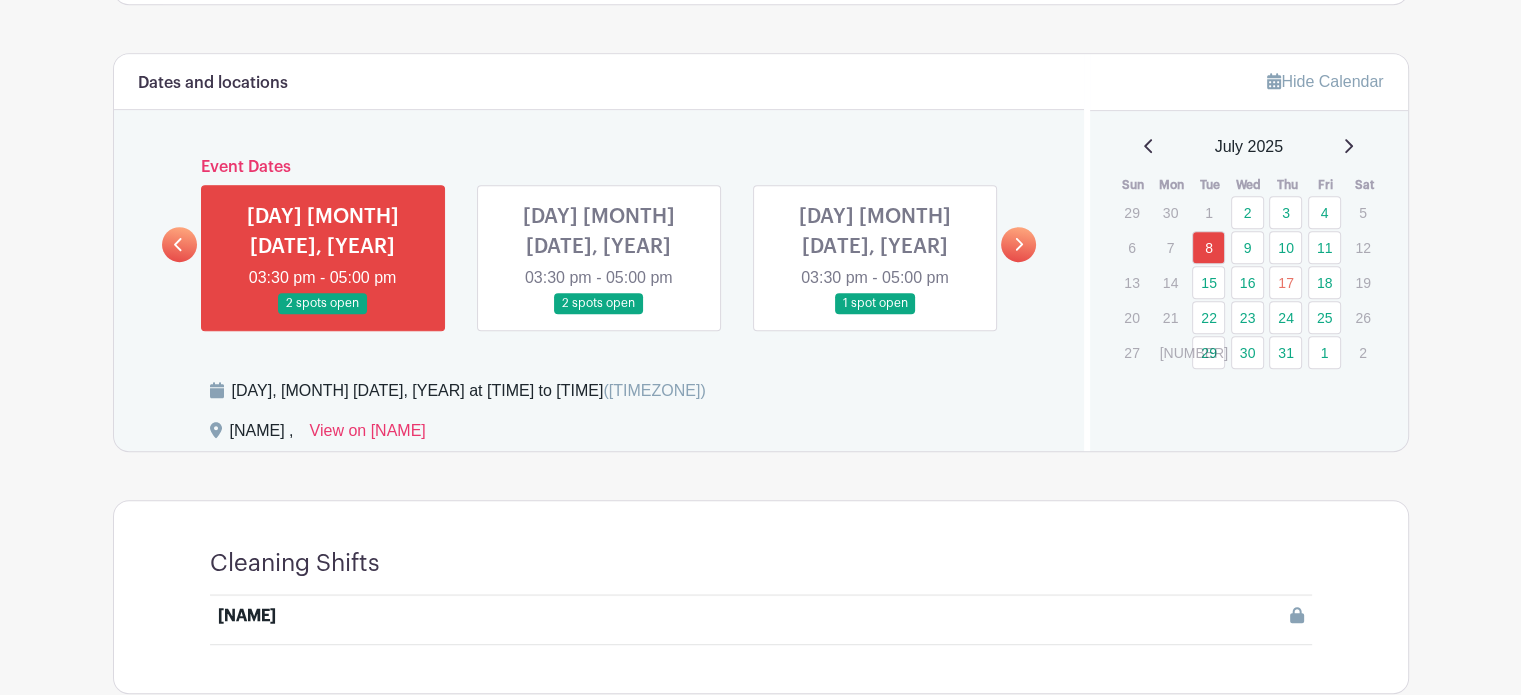 scroll, scrollTop: 860, scrollLeft: 0, axis: vertical 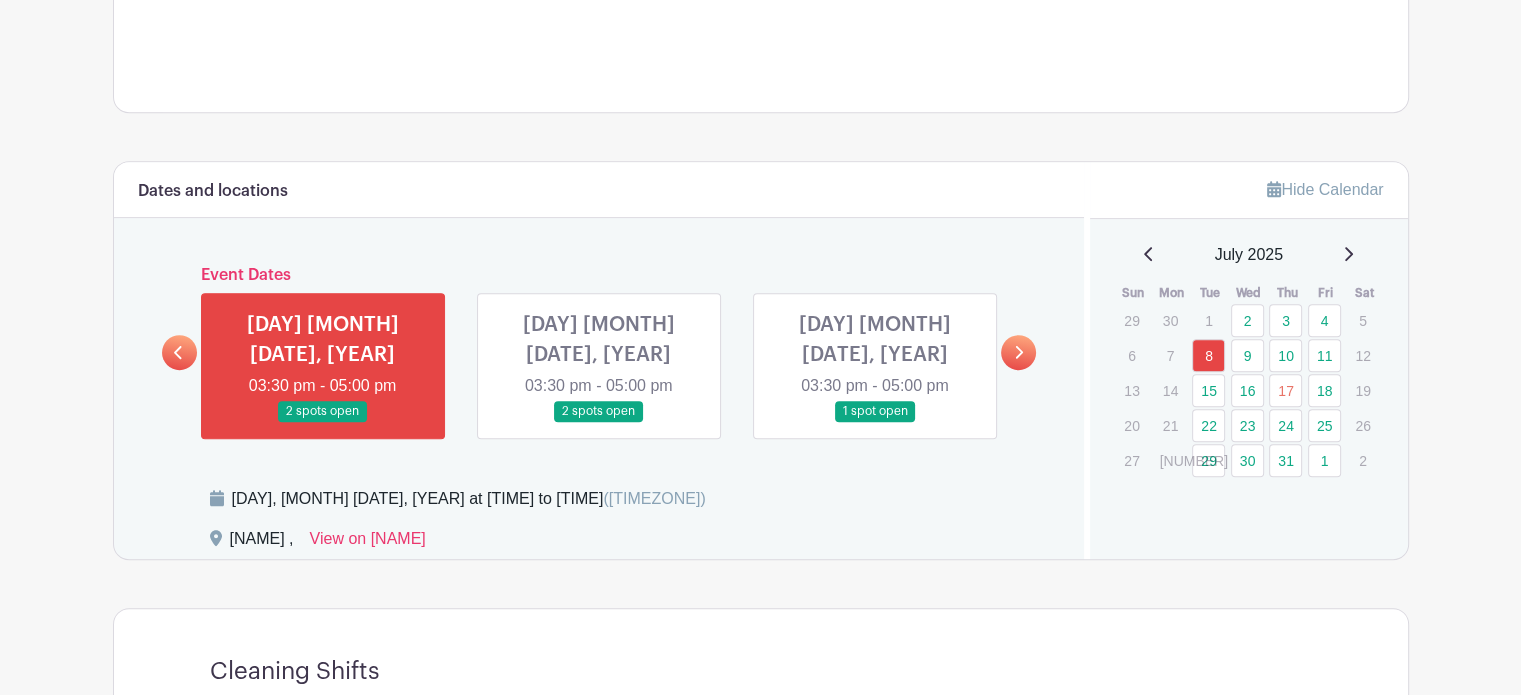 click at bounding box center (323, 422) 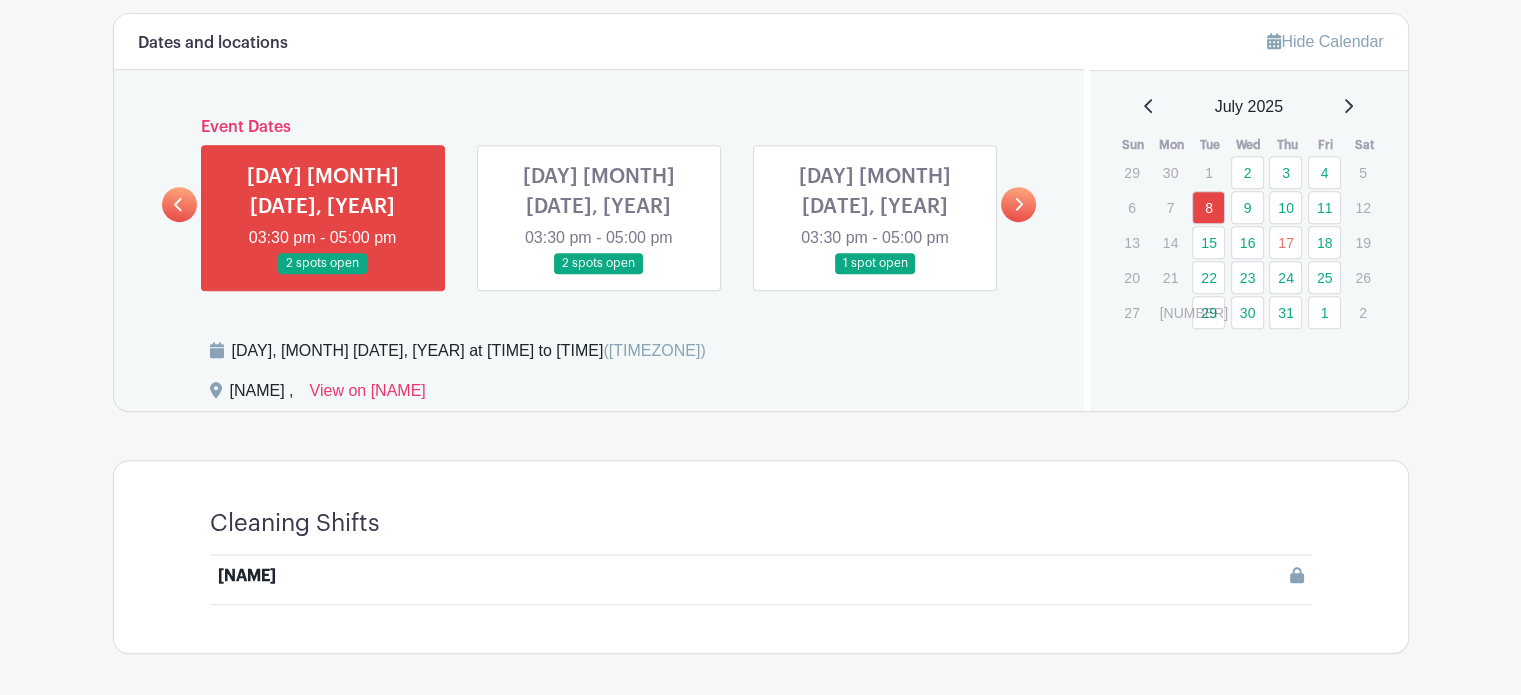 scroll, scrollTop: 1060, scrollLeft: 0, axis: vertical 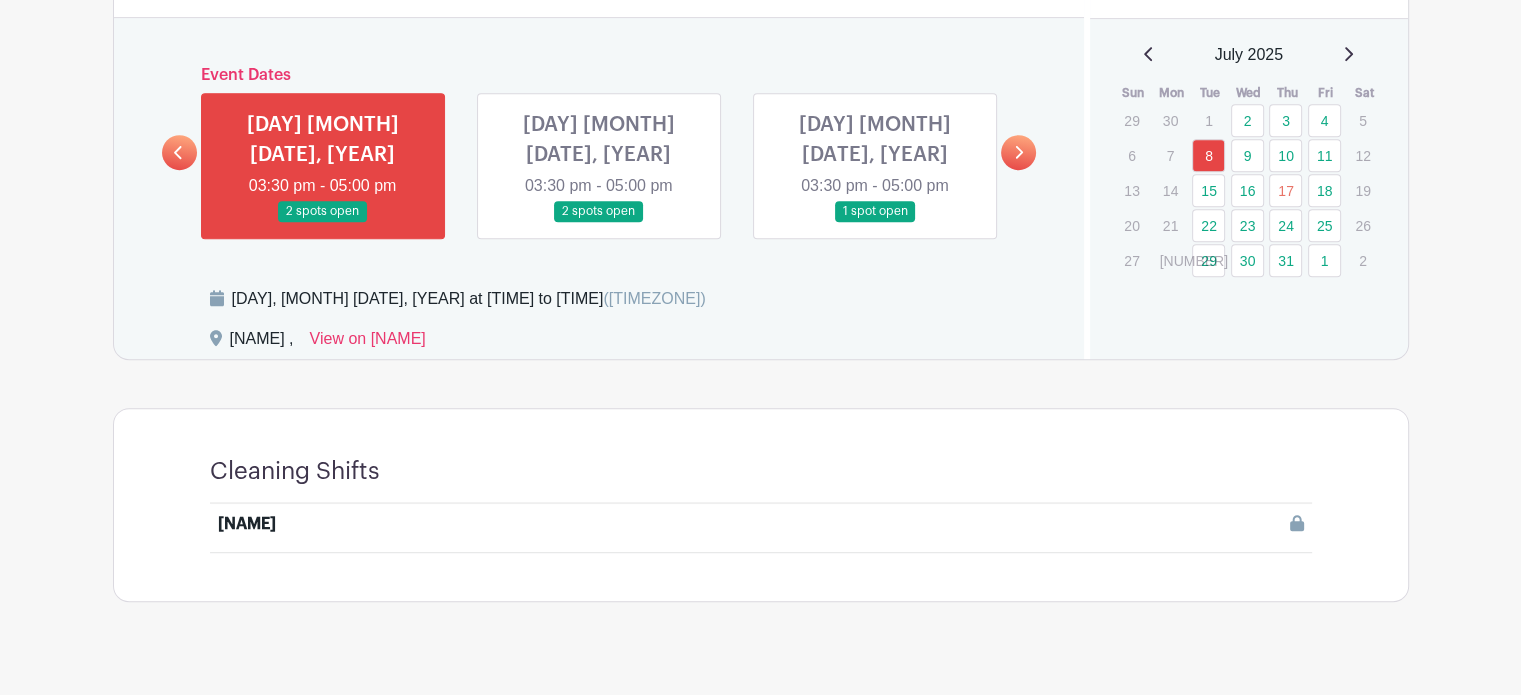 click at bounding box center (896, 524) 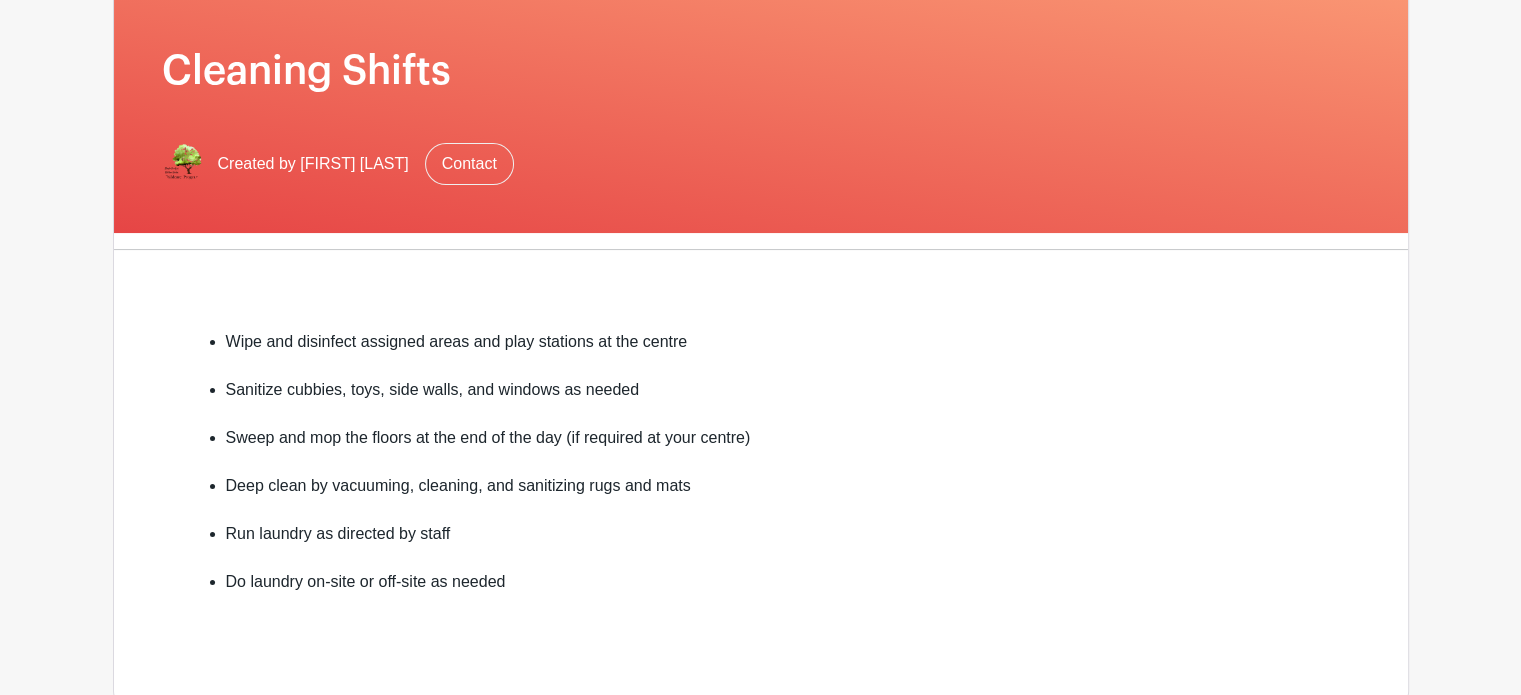 scroll, scrollTop: 0, scrollLeft: 0, axis: both 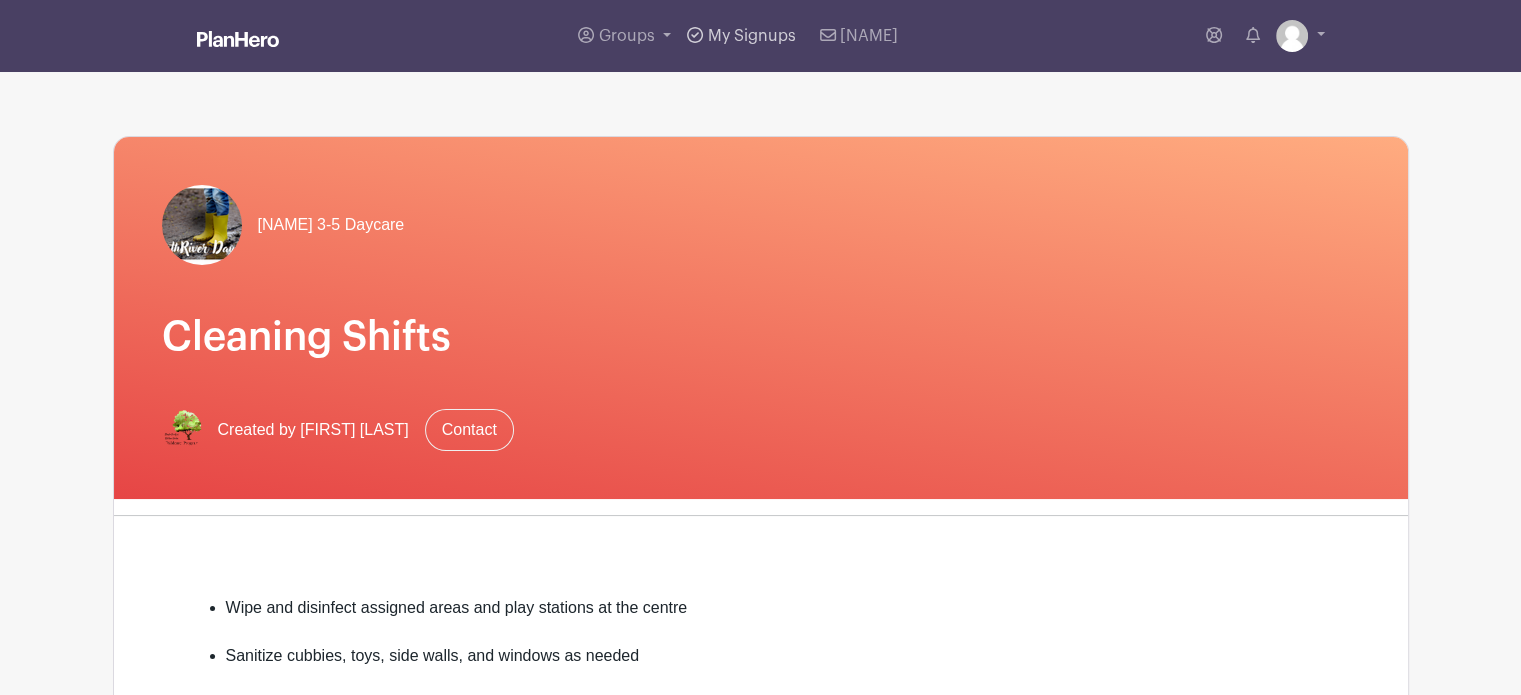 click on "My Signups" at bounding box center (752, 36) 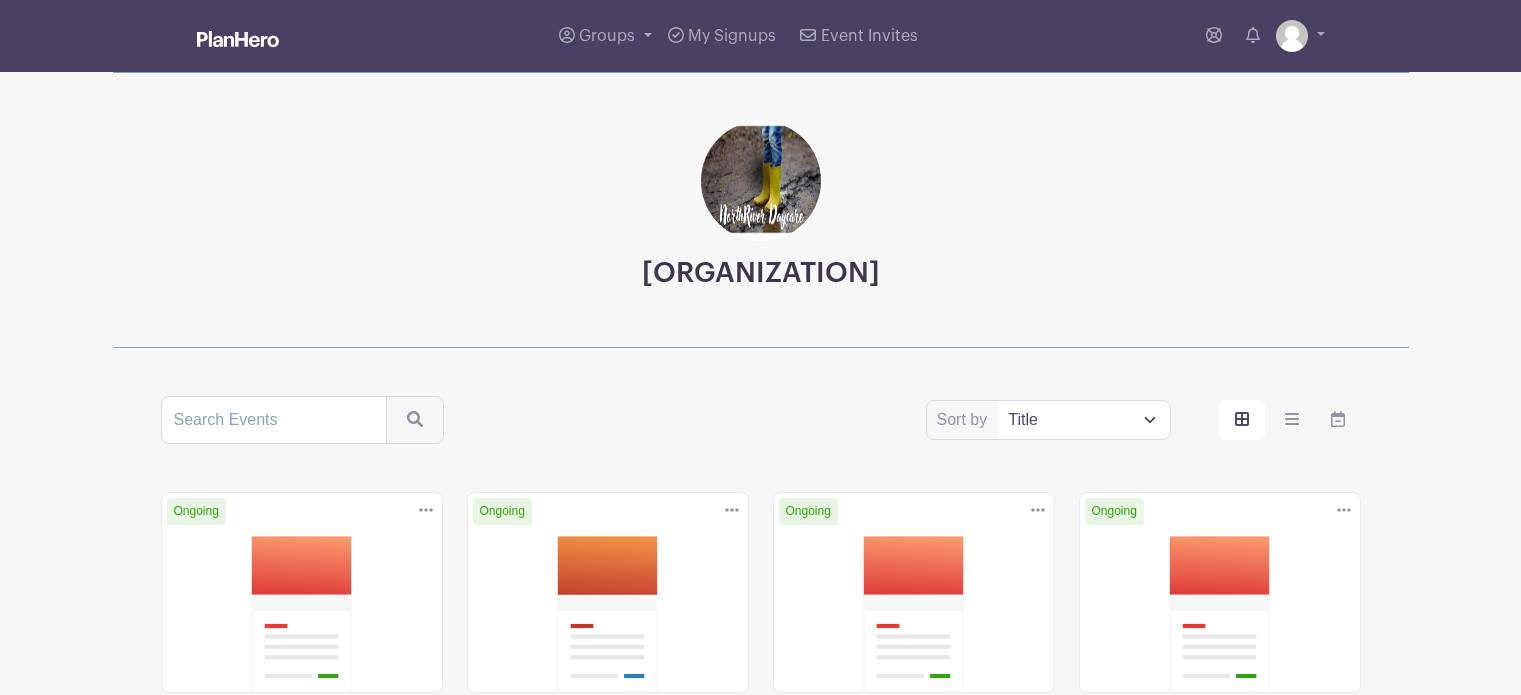 scroll, scrollTop: 0, scrollLeft: 0, axis: both 